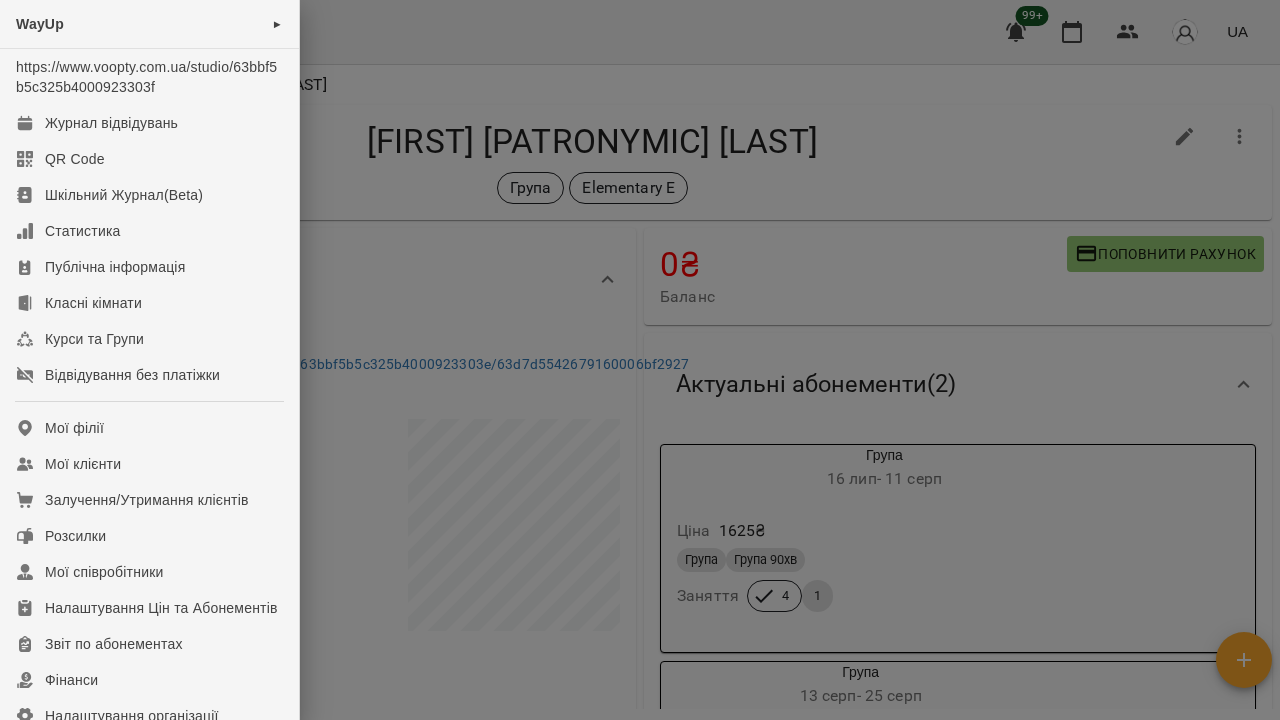 scroll, scrollTop: 0, scrollLeft: 0, axis: both 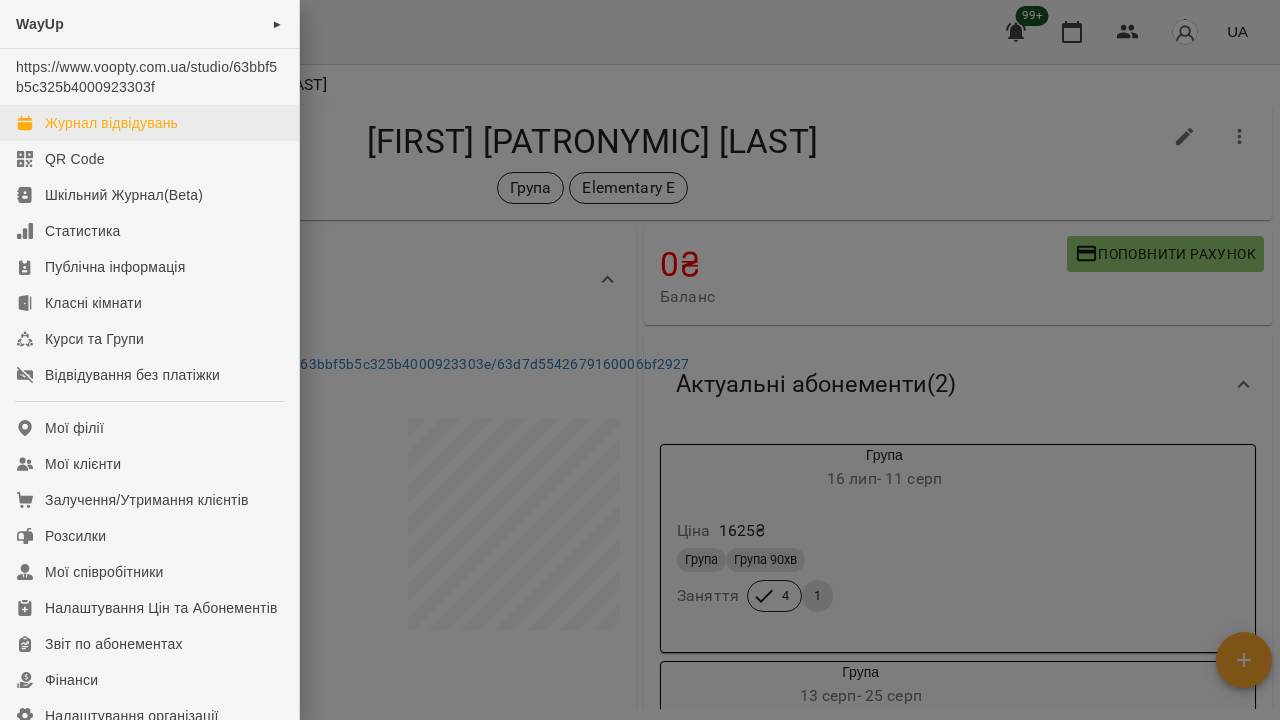 click on "Журнал відвідувань" at bounding box center (111, 123) 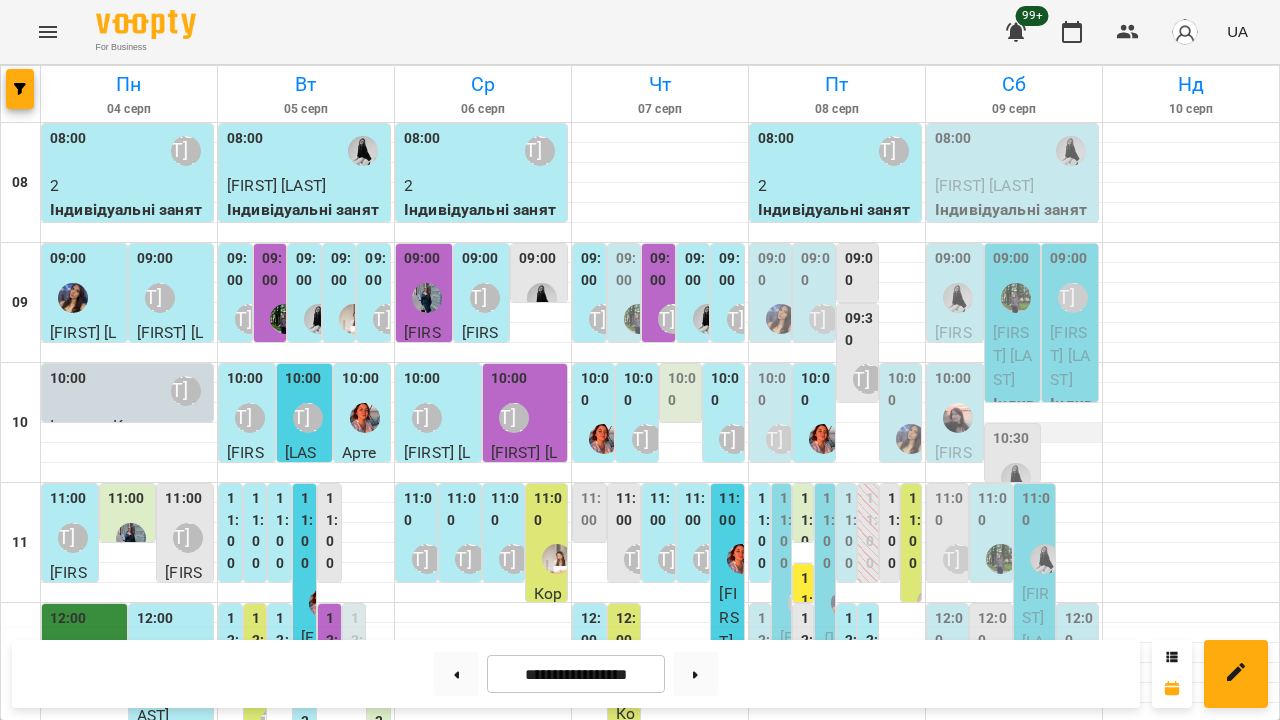 scroll, scrollTop: 436, scrollLeft: 0, axis: vertical 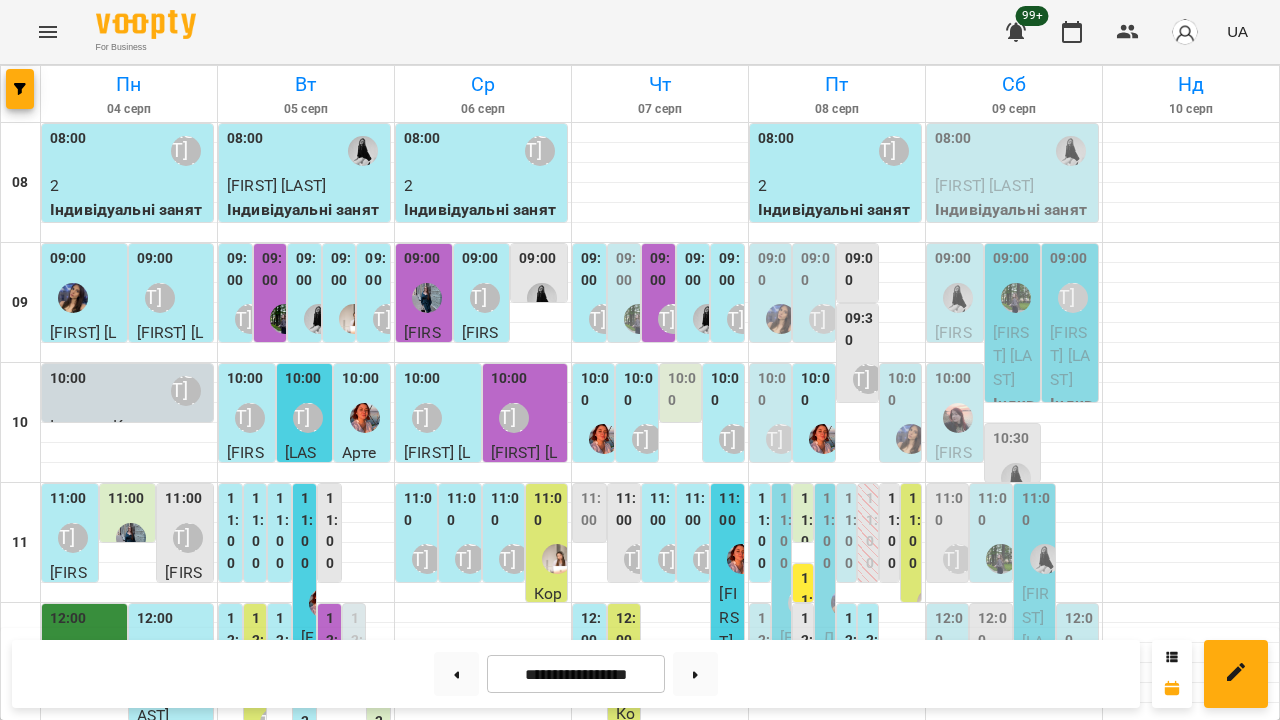 click at bounding box center [1014, 833] 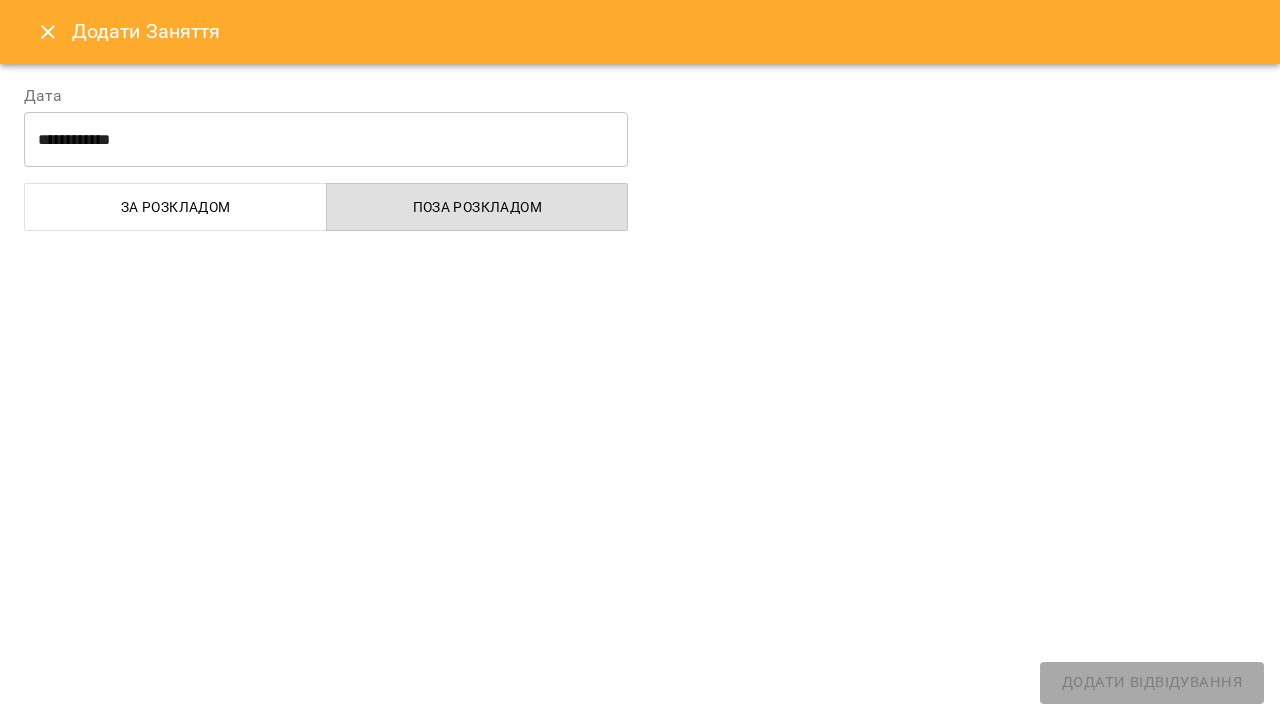 select 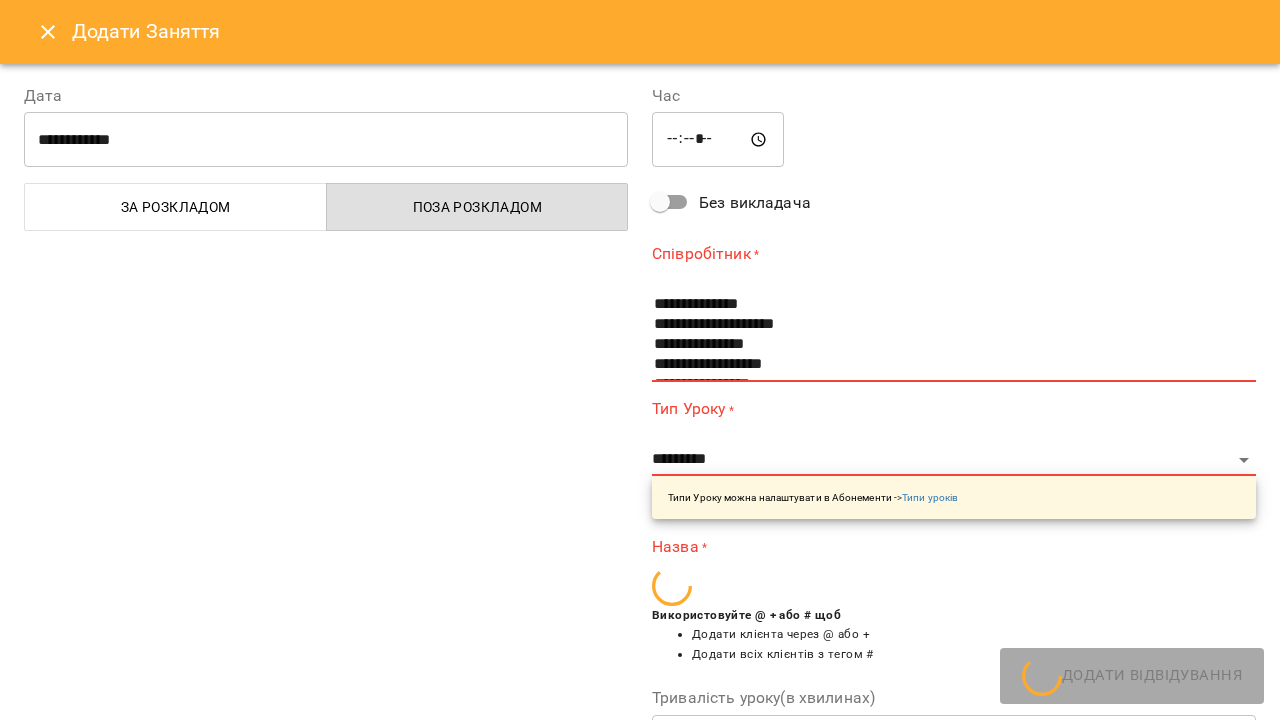 click on "*****" at bounding box center [718, 140] 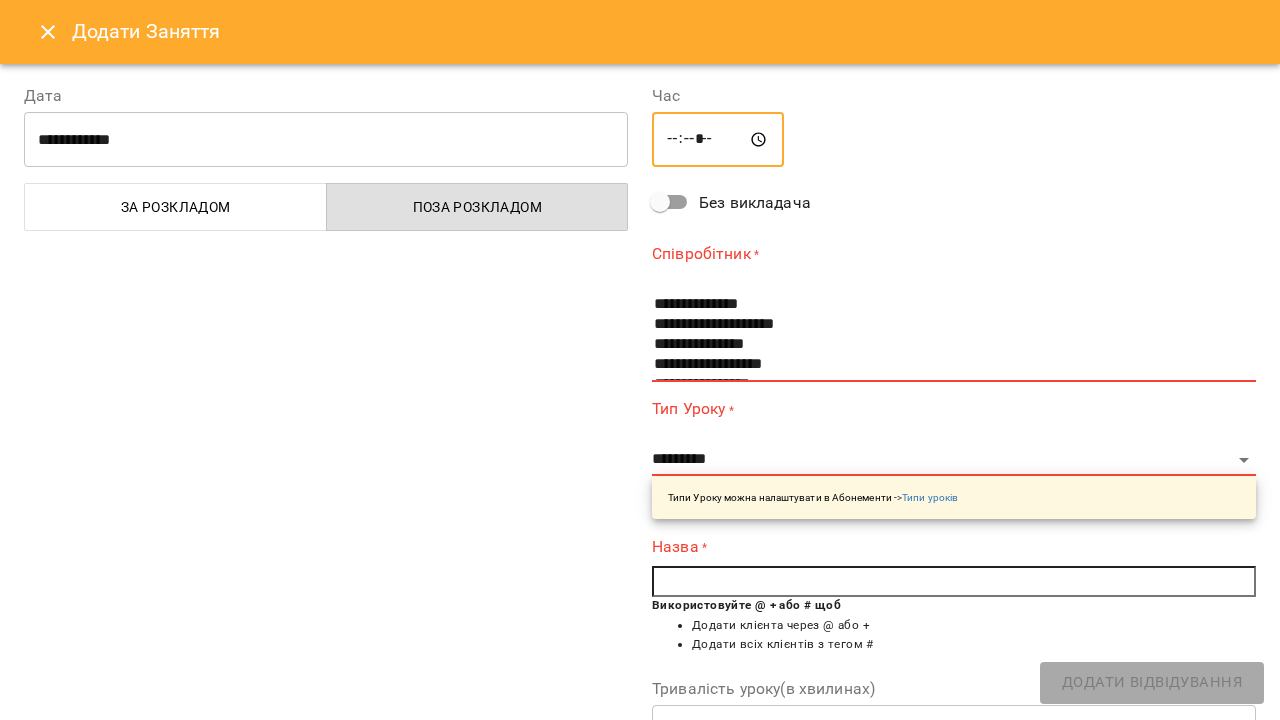 type on "*****" 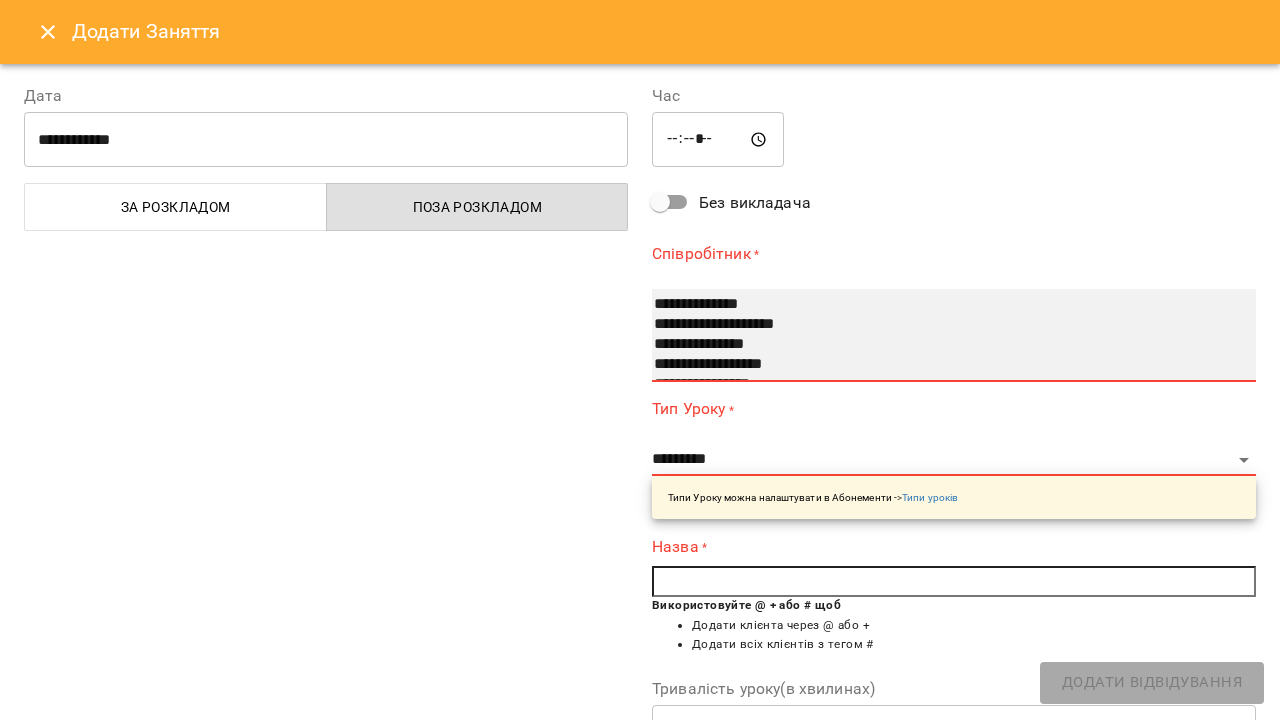 click on "**********" at bounding box center [942, 345] 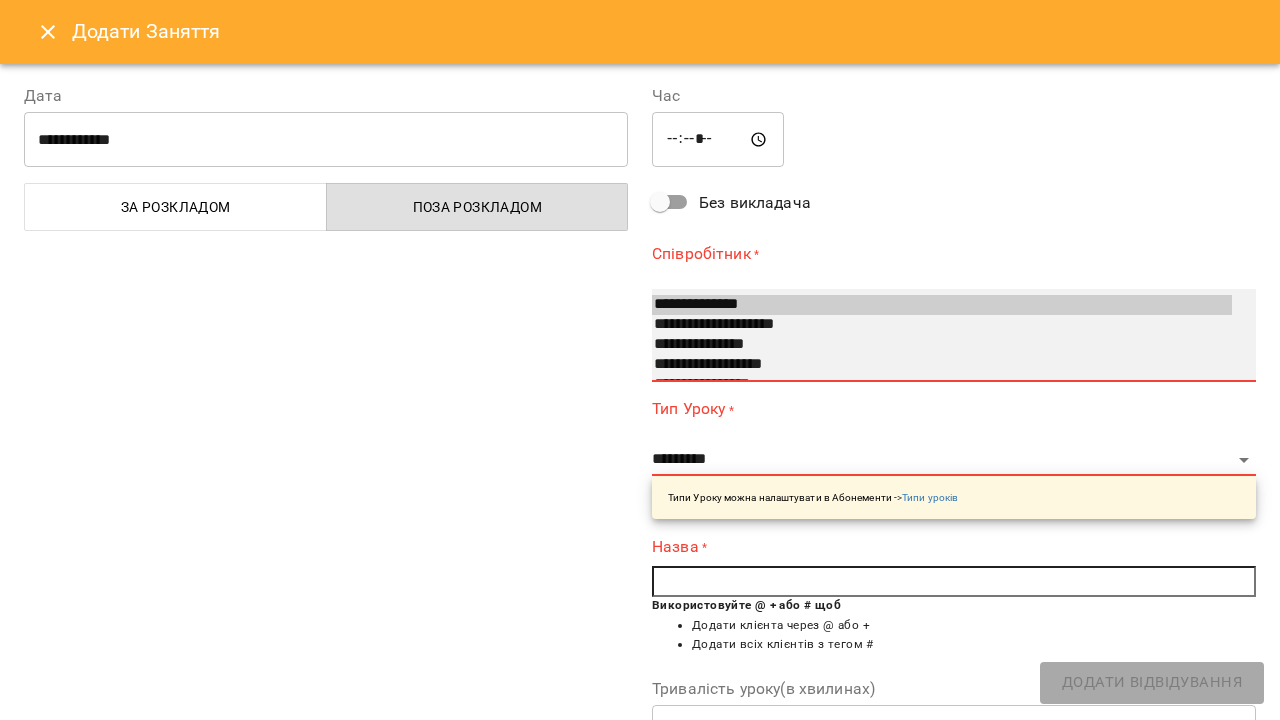 select on "**********" 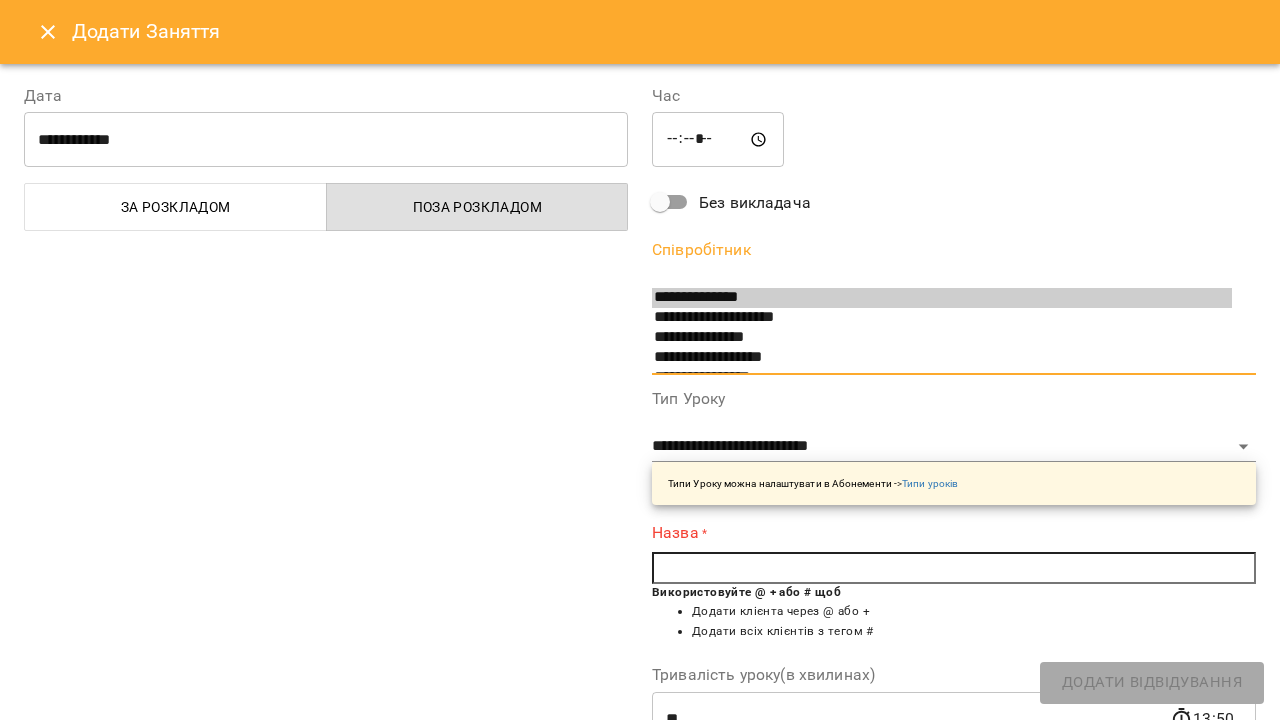 click on "**********" at bounding box center (954, 448) 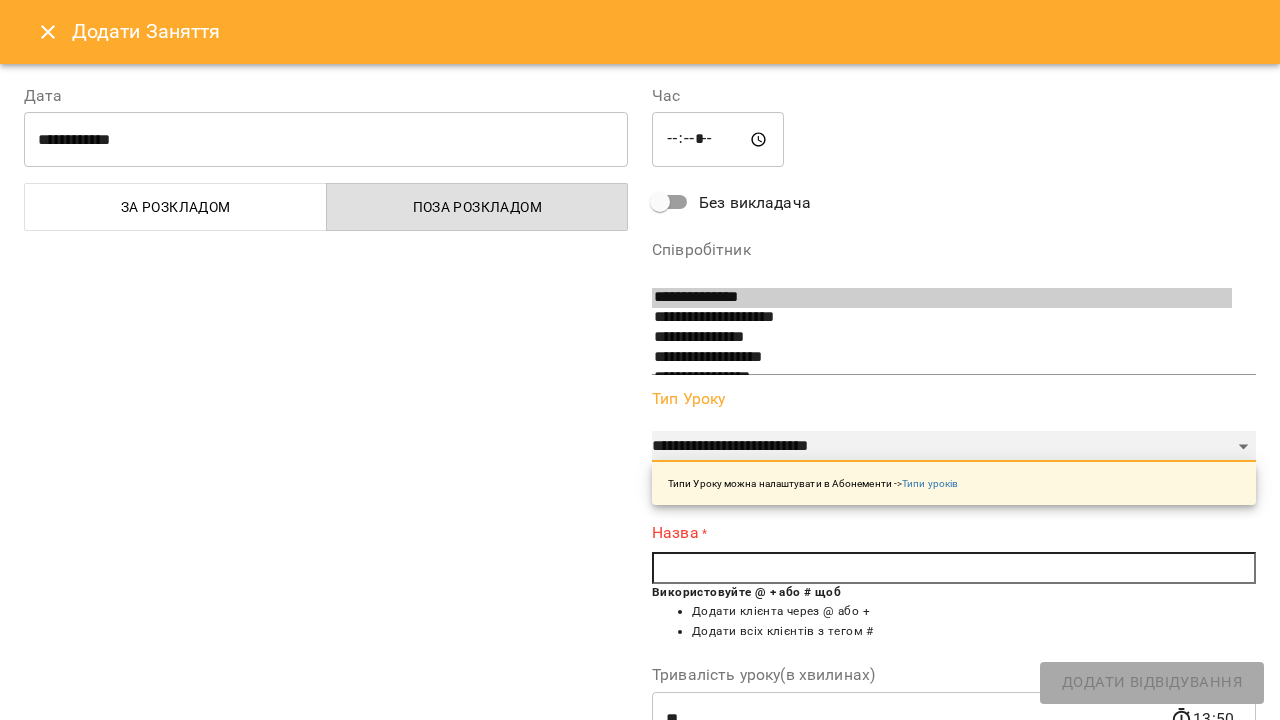 select on "**********" 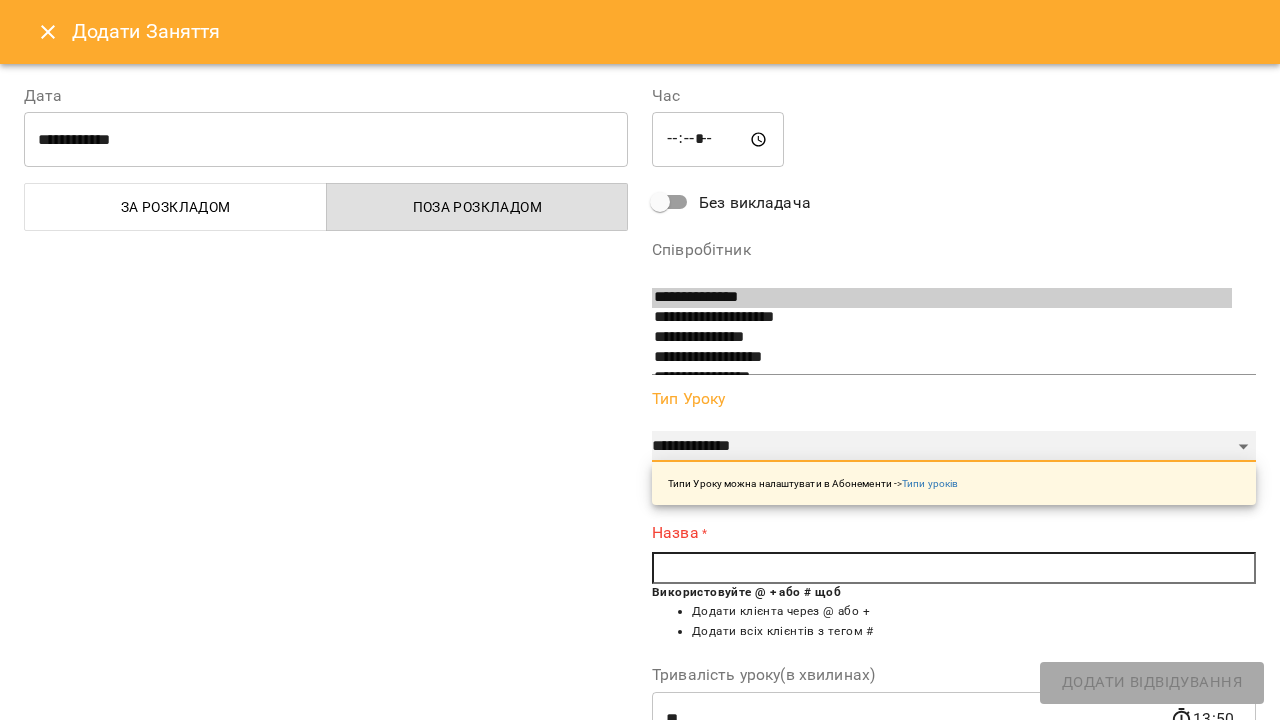 type on "**" 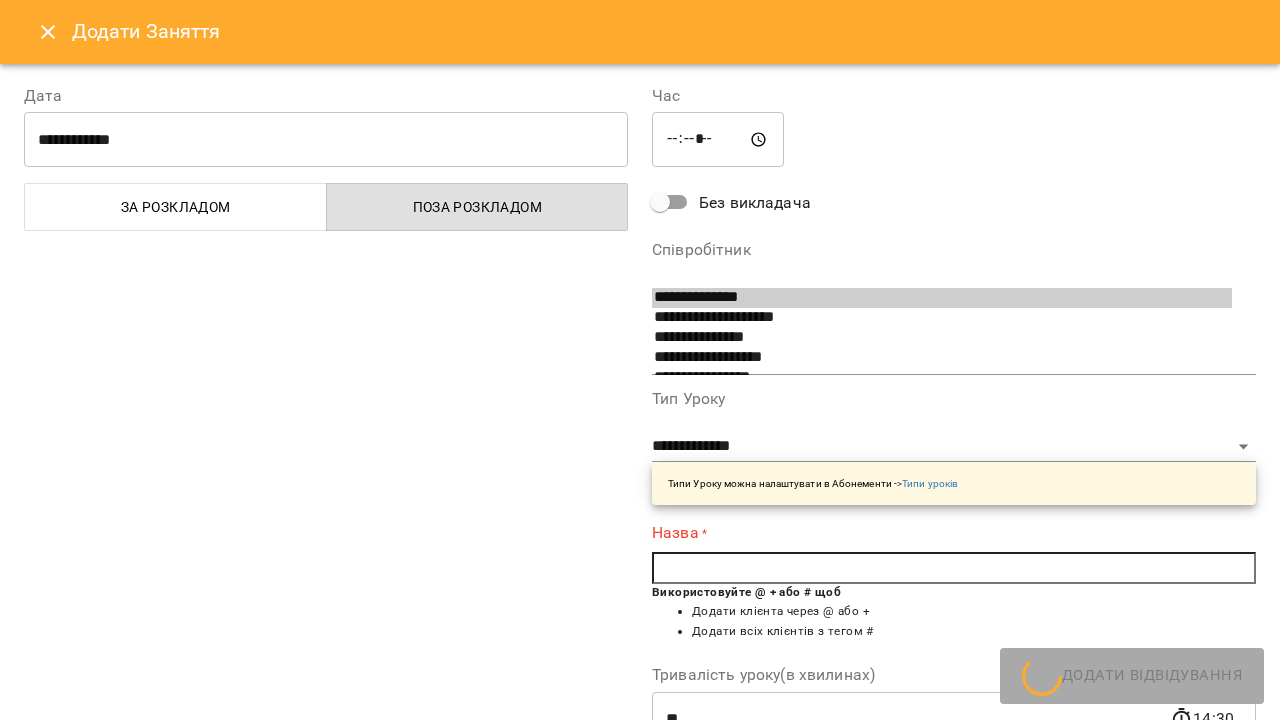 click at bounding box center (954, 568) 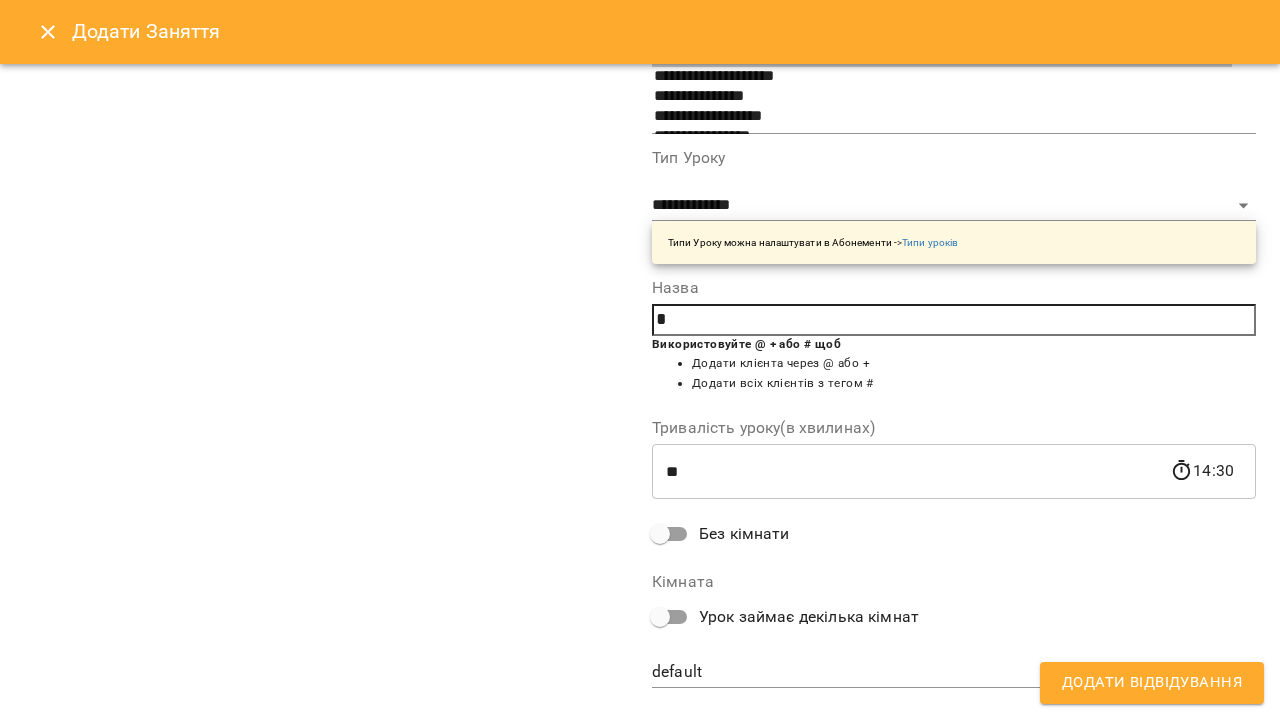scroll, scrollTop: 251, scrollLeft: 0, axis: vertical 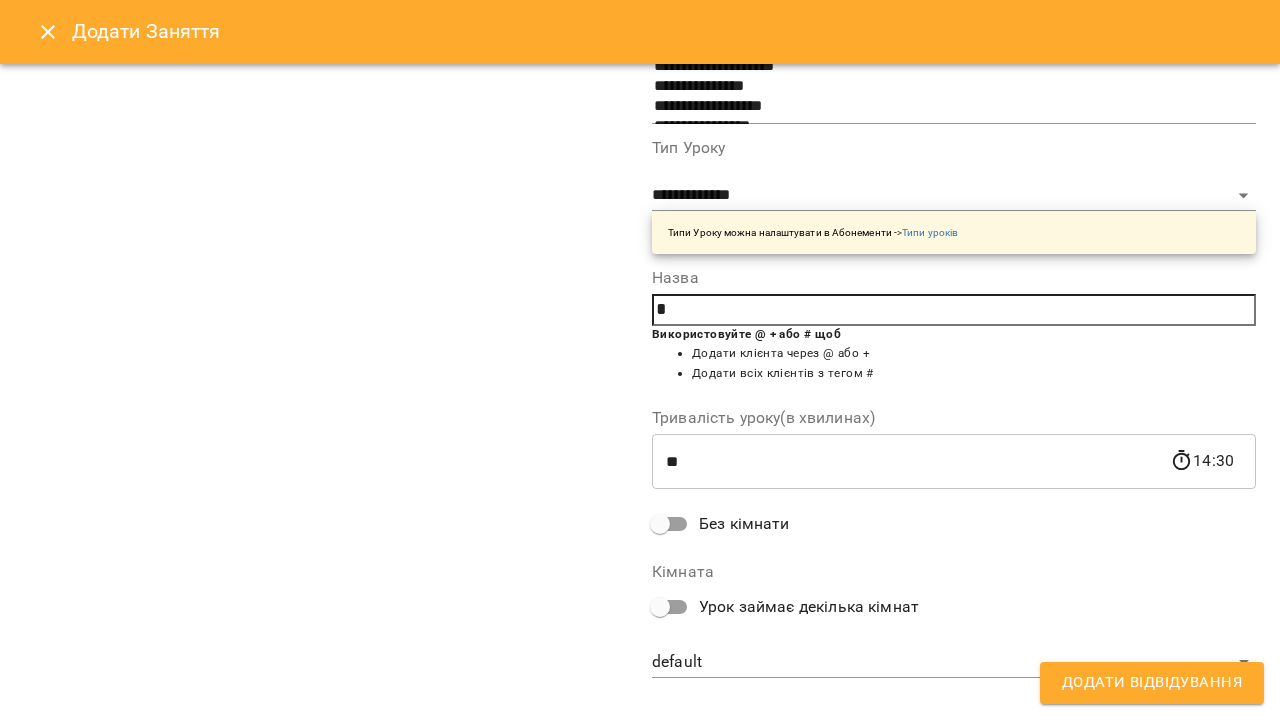 type 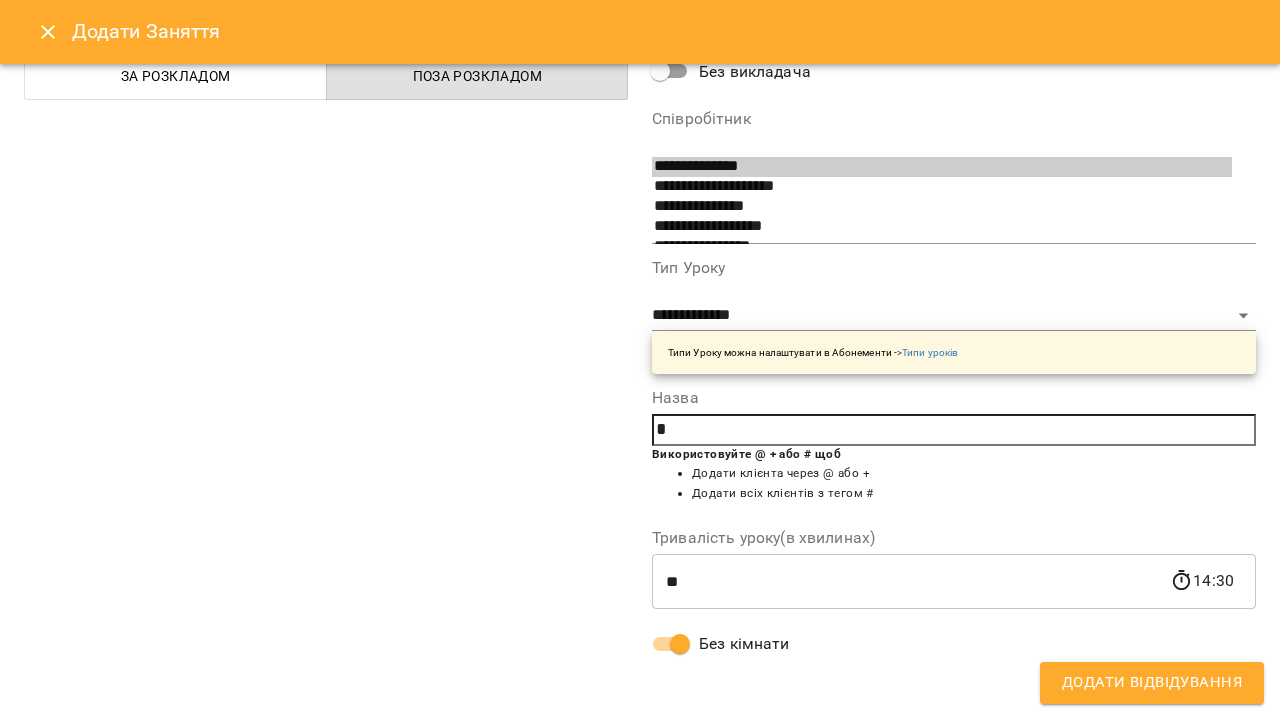 scroll, scrollTop: 124, scrollLeft: 0, axis: vertical 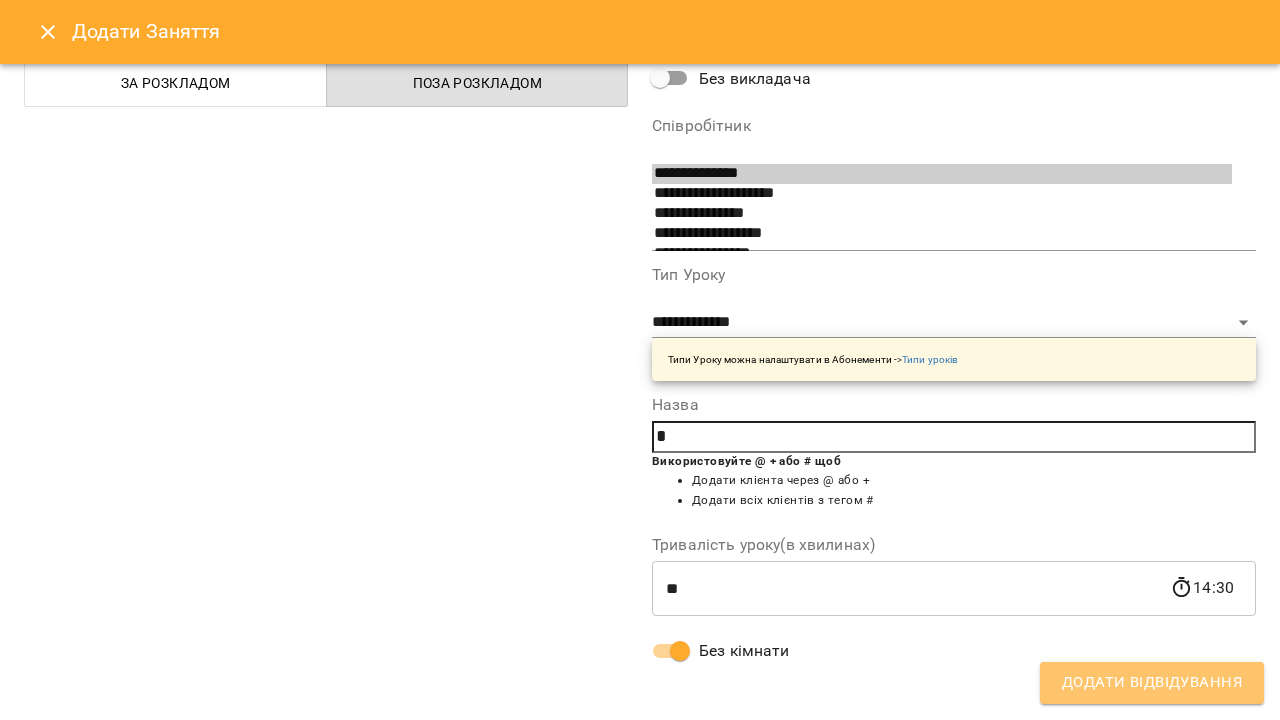 click on "Додати Відвідування" at bounding box center [1152, 683] 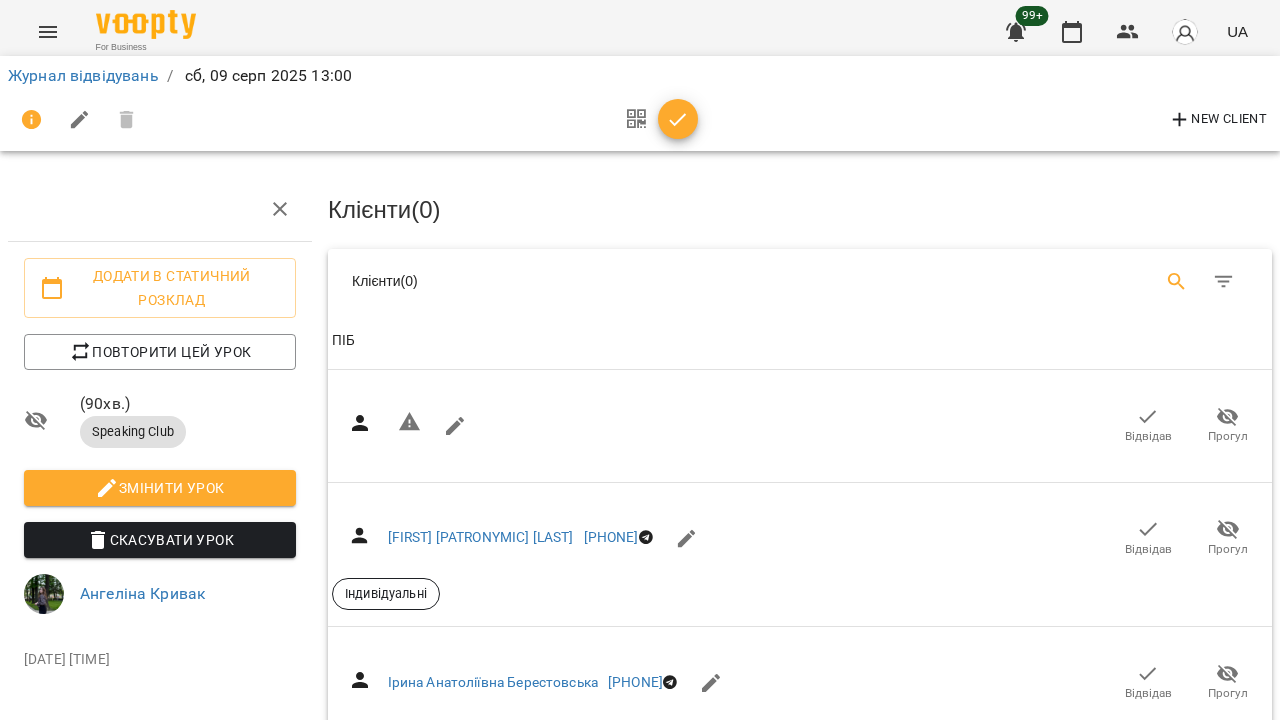 click at bounding box center [1177, 282] 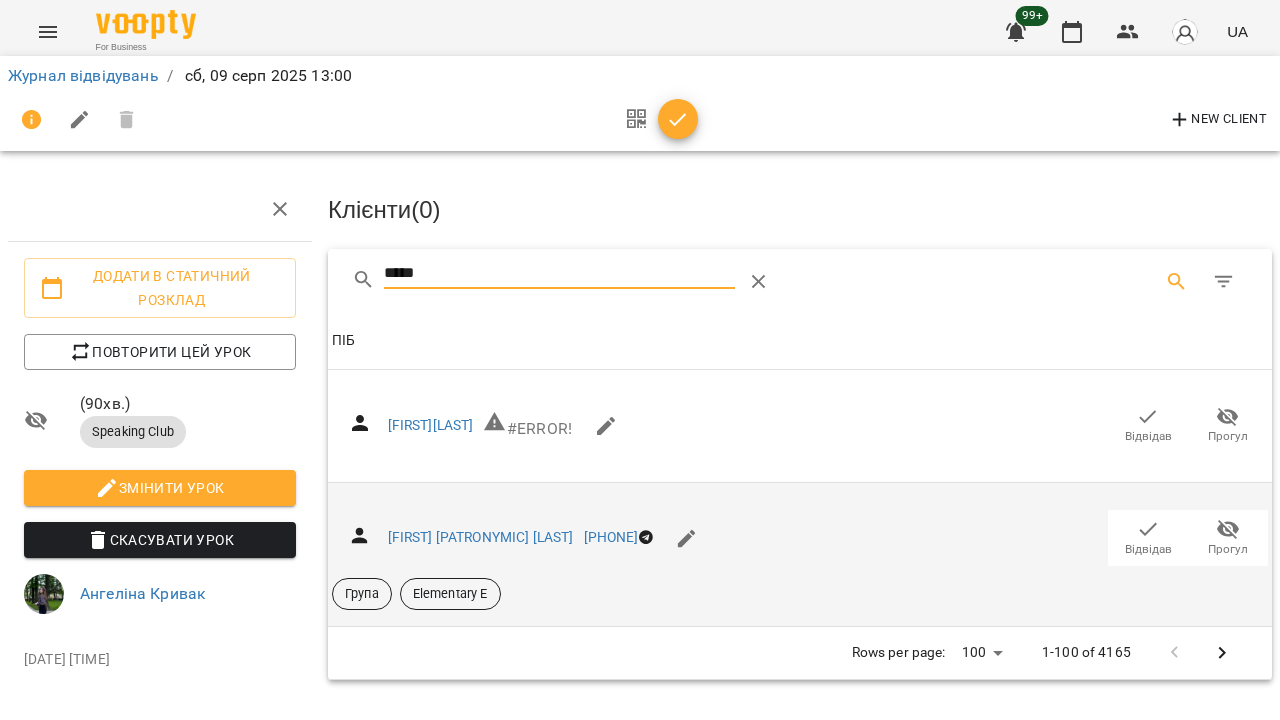 click 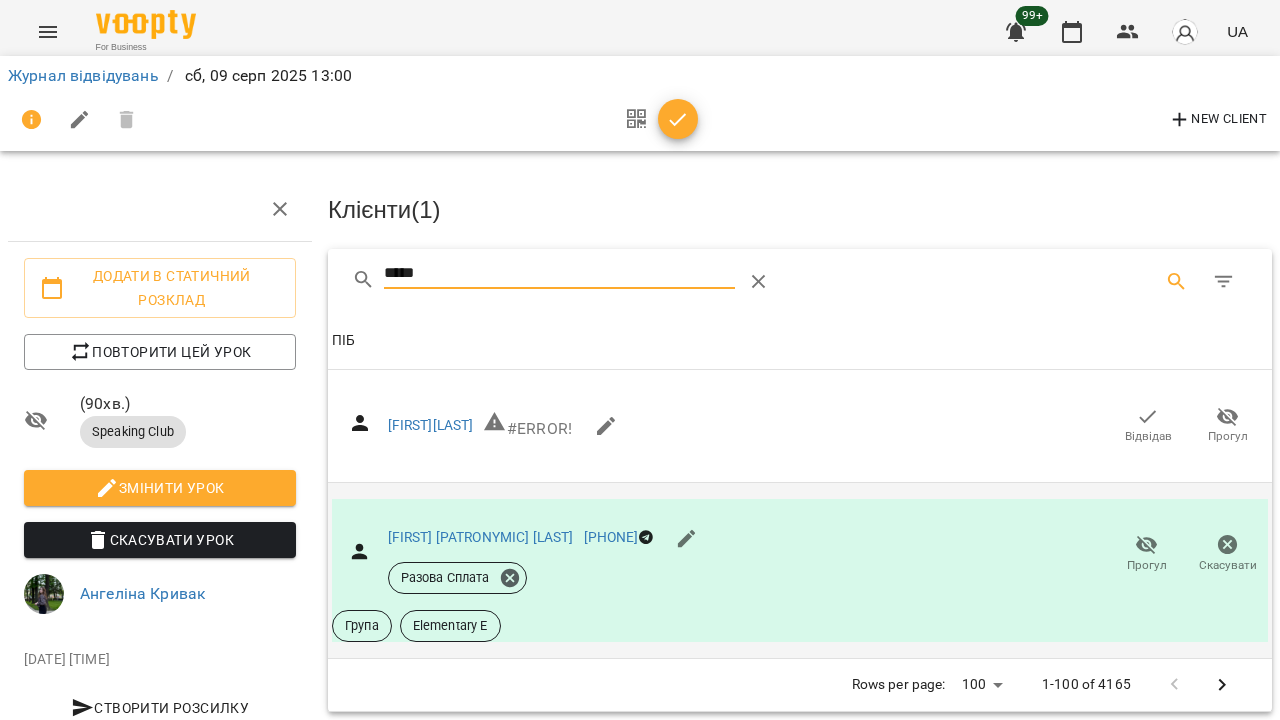drag, startPoint x: 450, startPoint y: 285, endPoint x: 334, endPoint y: 282, distance: 116.03879 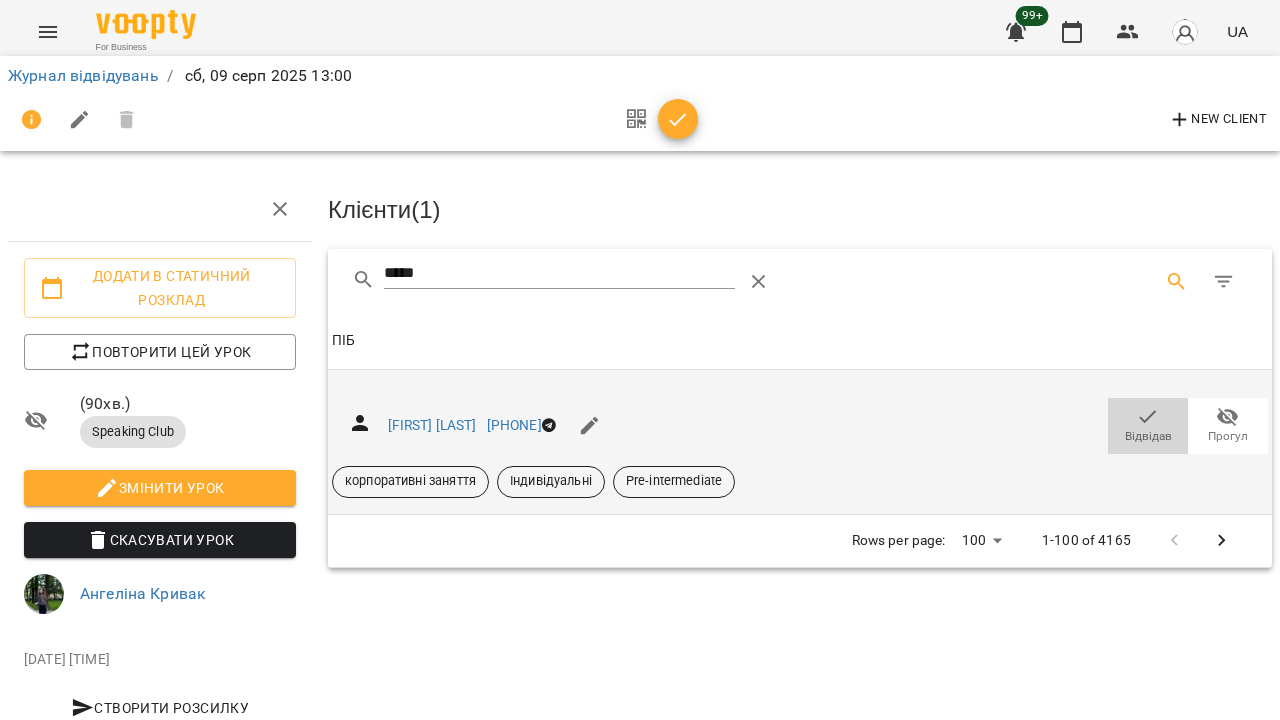 click 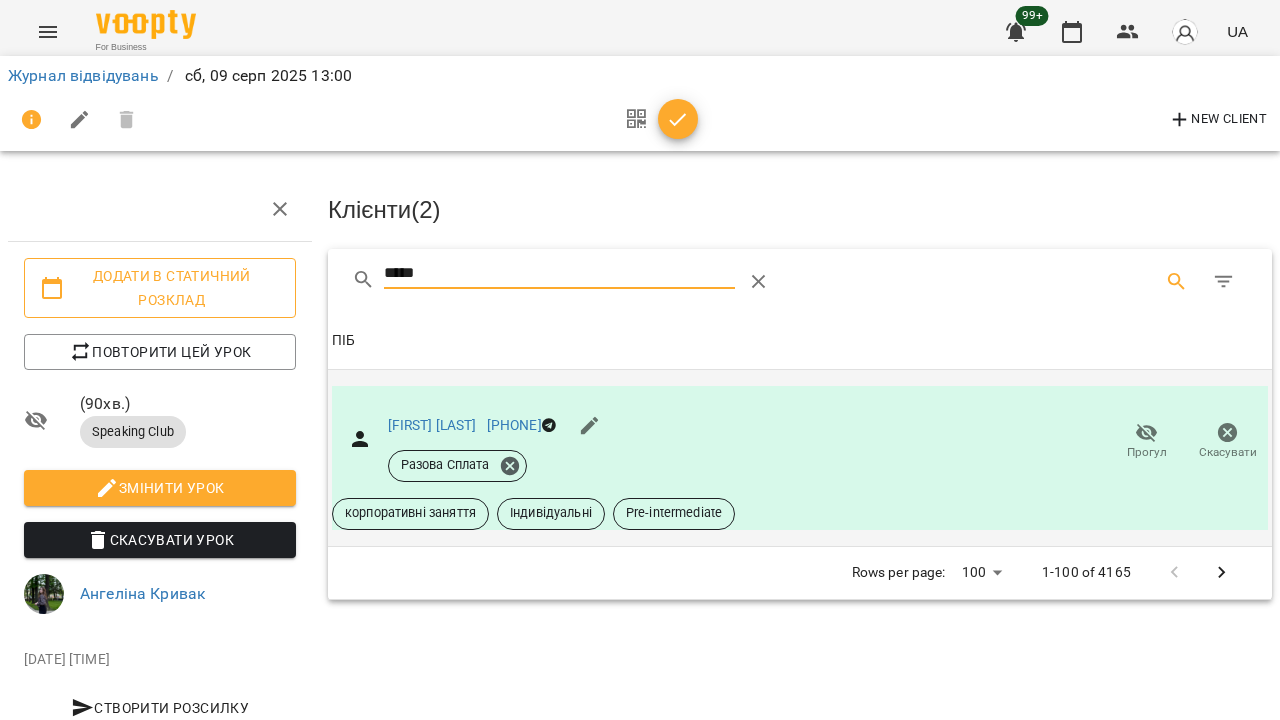 drag, startPoint x: 444, startPoint y: 266, endPoint x: 292, endPoint y: 266, distance: 152 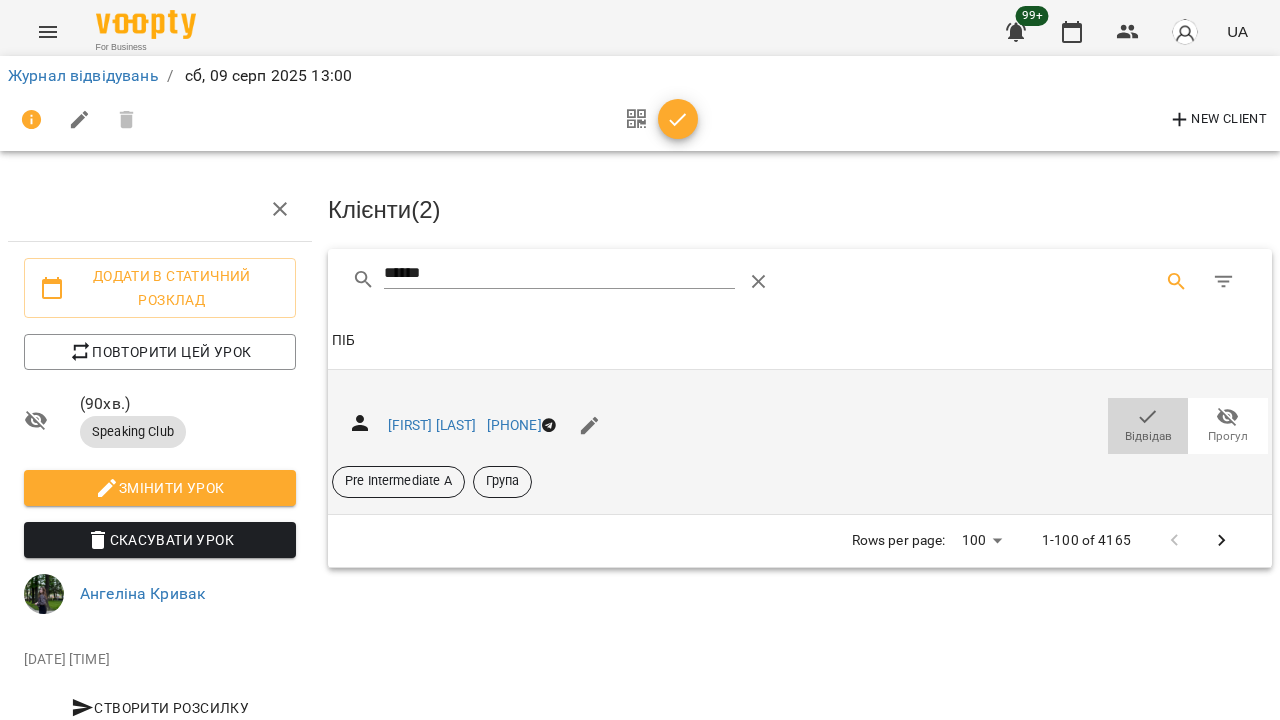 click 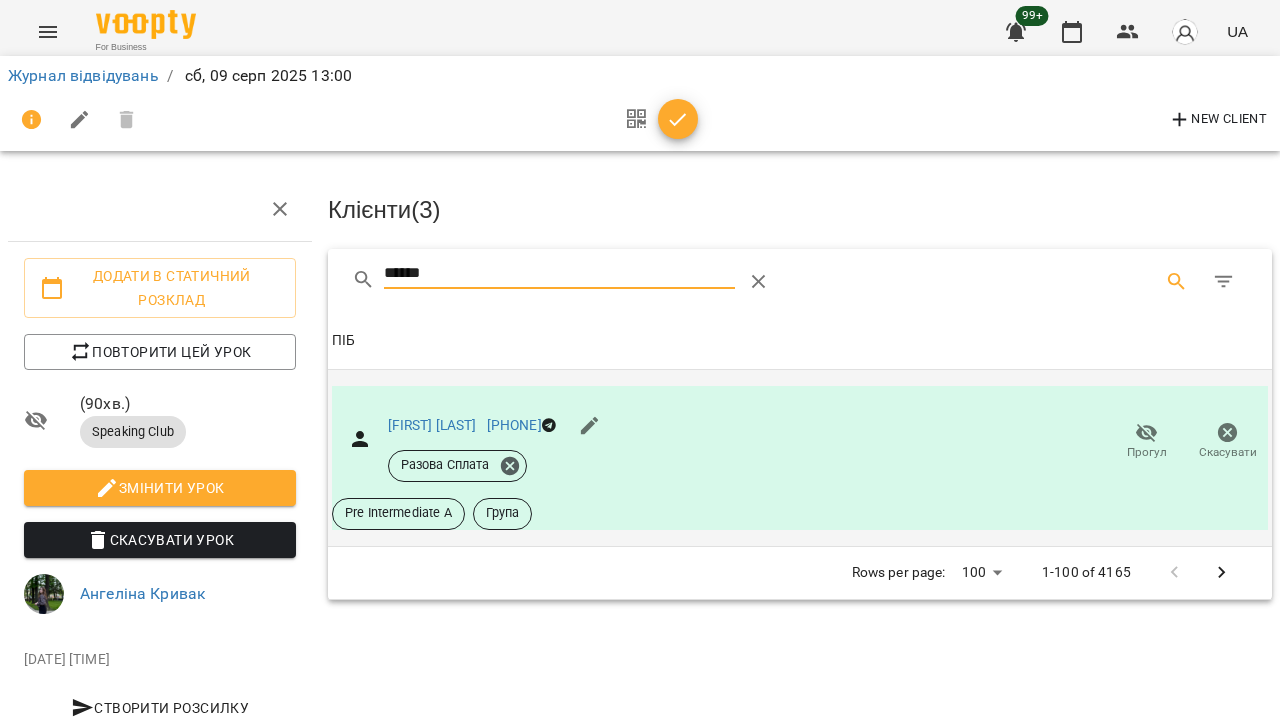 drag, startPoint x: 535, startPoint y: 273, endPoint x: 300, endPoint y: 268, distance: 235.05319 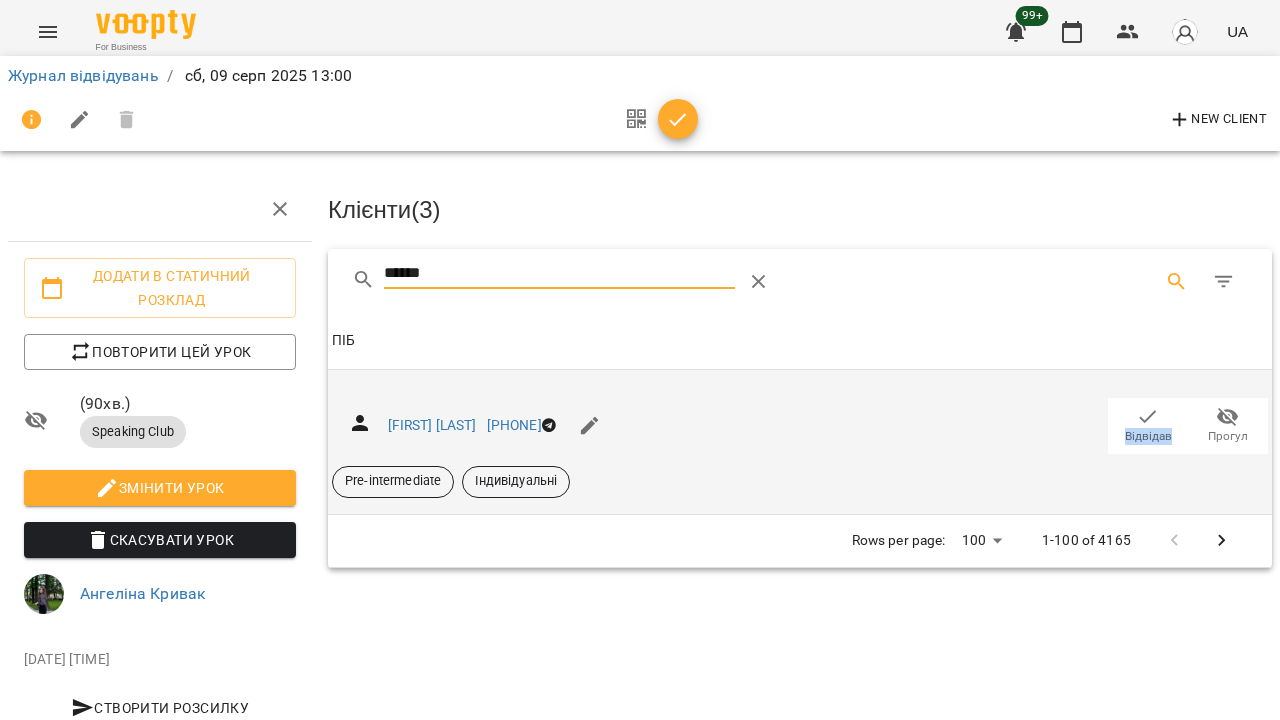 click on "[FIRST] [LAST] Відвідав Прогул Pre-intermediate Індивідуальні" at bounding box center [800, 442] 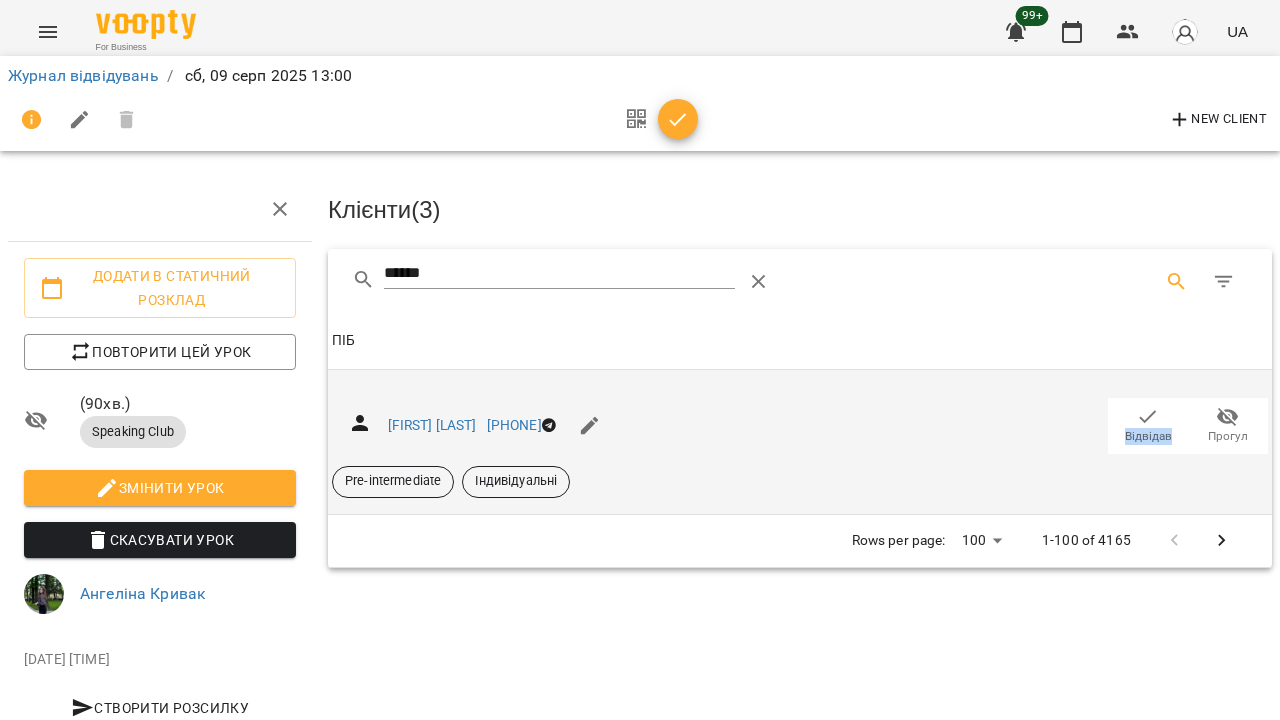click 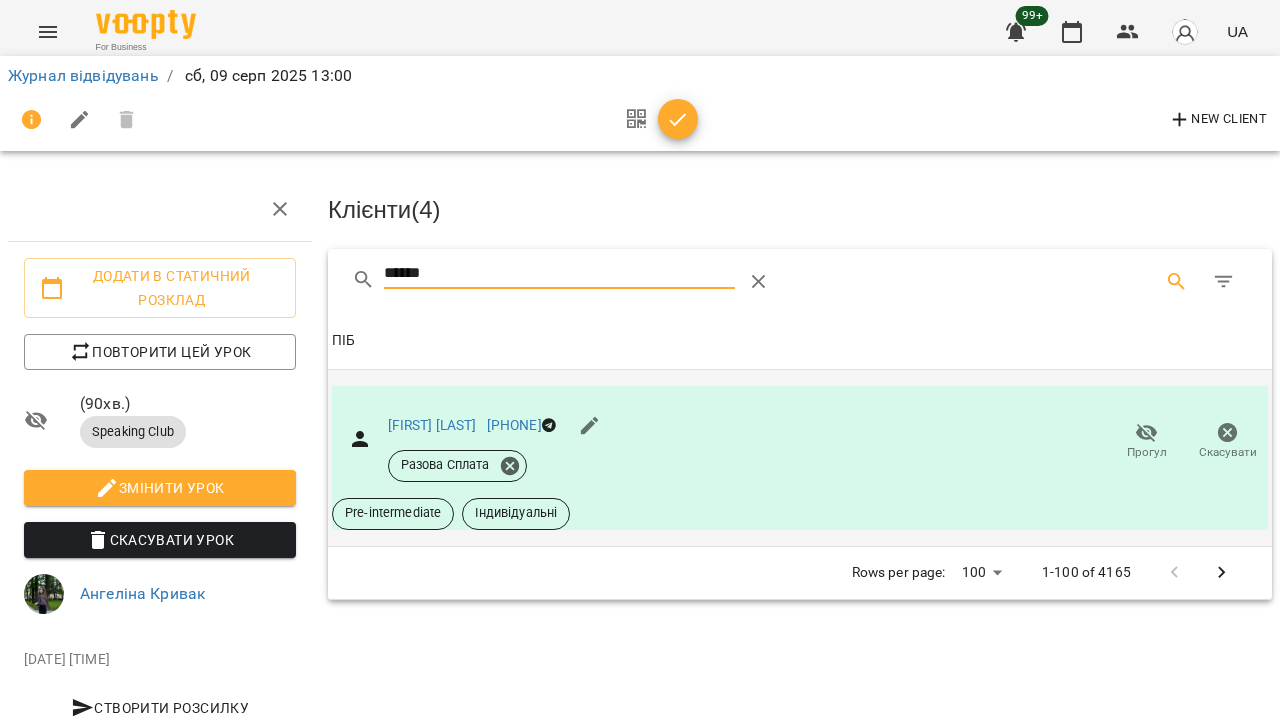 drag, startPoint x: 553, startPoint y: 276, endPoint x: 338, endPoint y: 273, distance: 215.02094 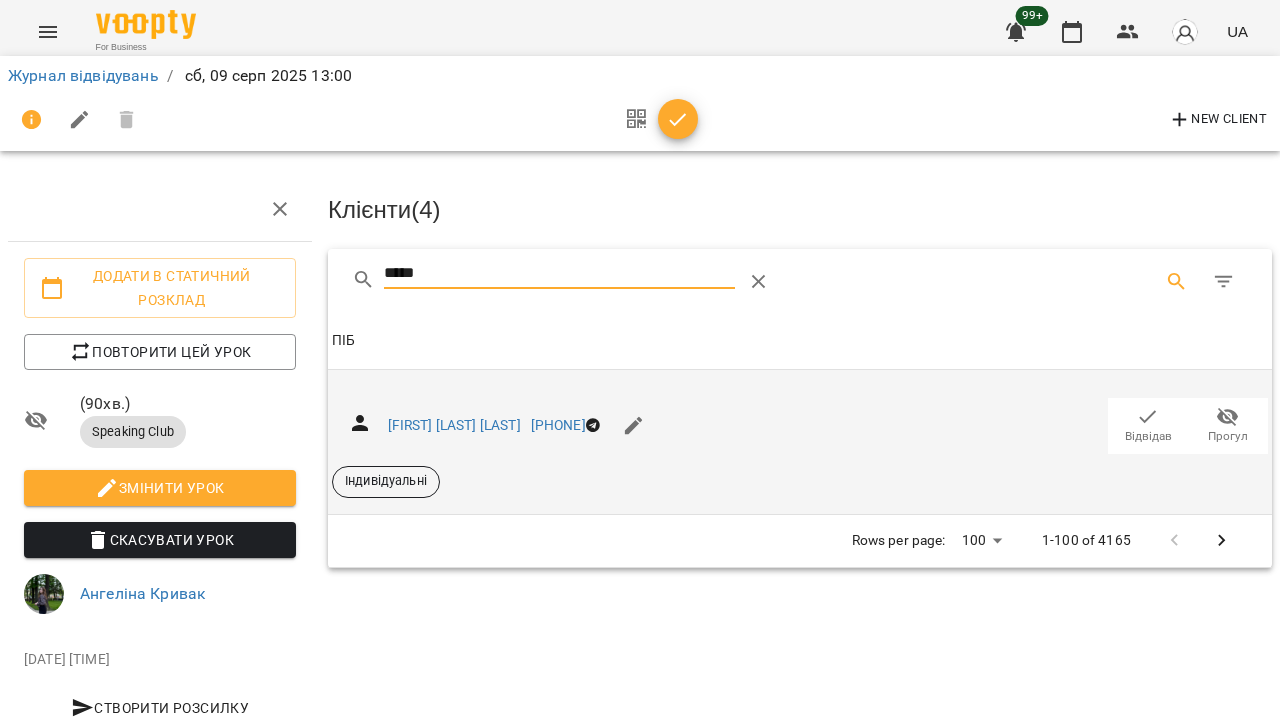 type on "*****" 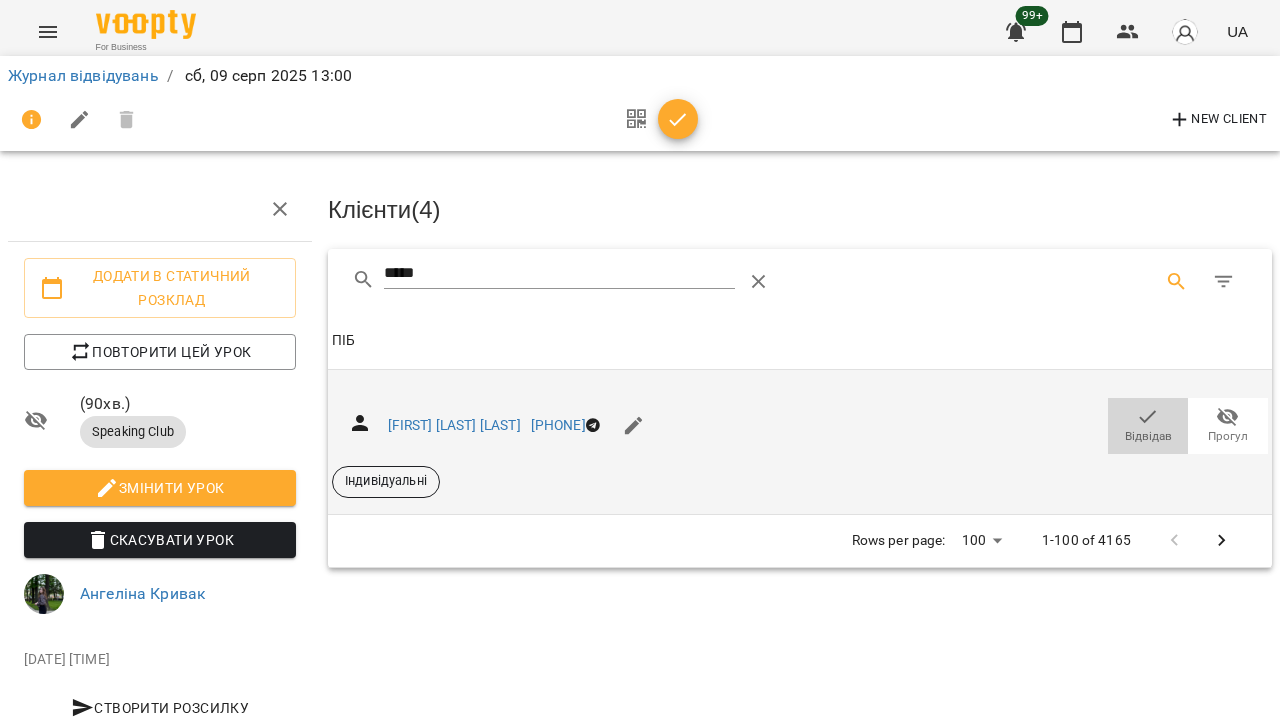 click 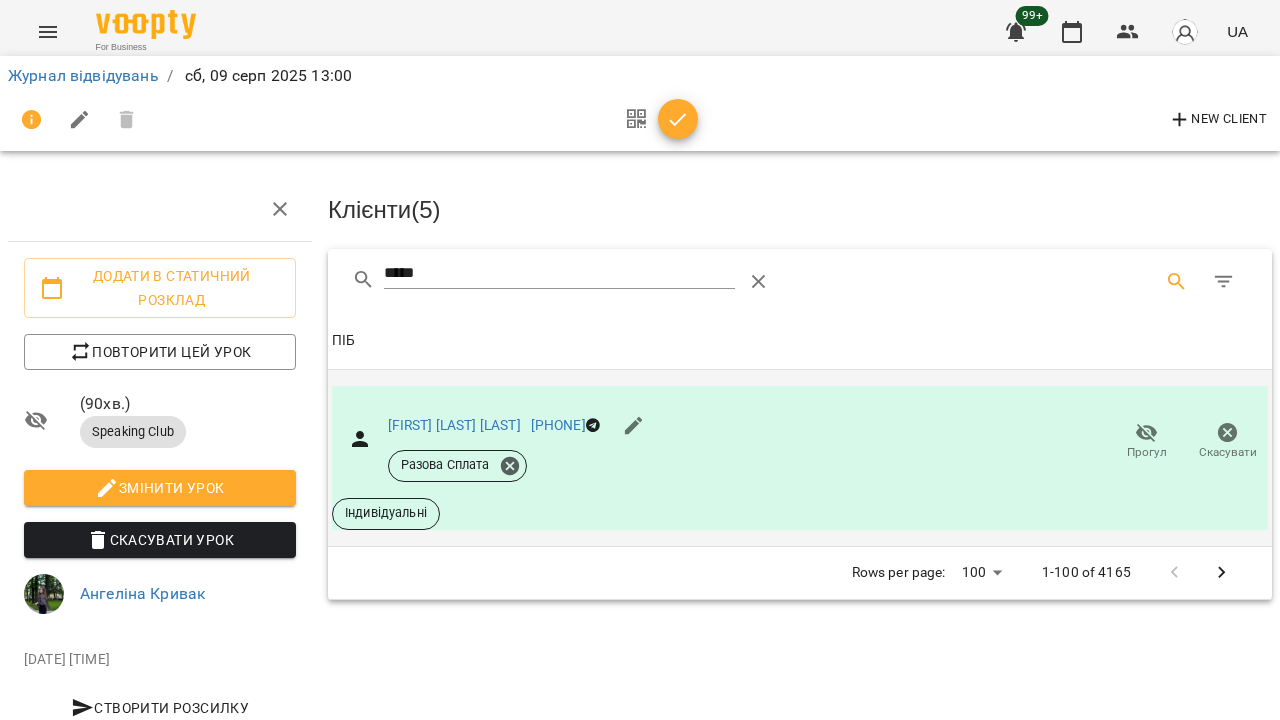click 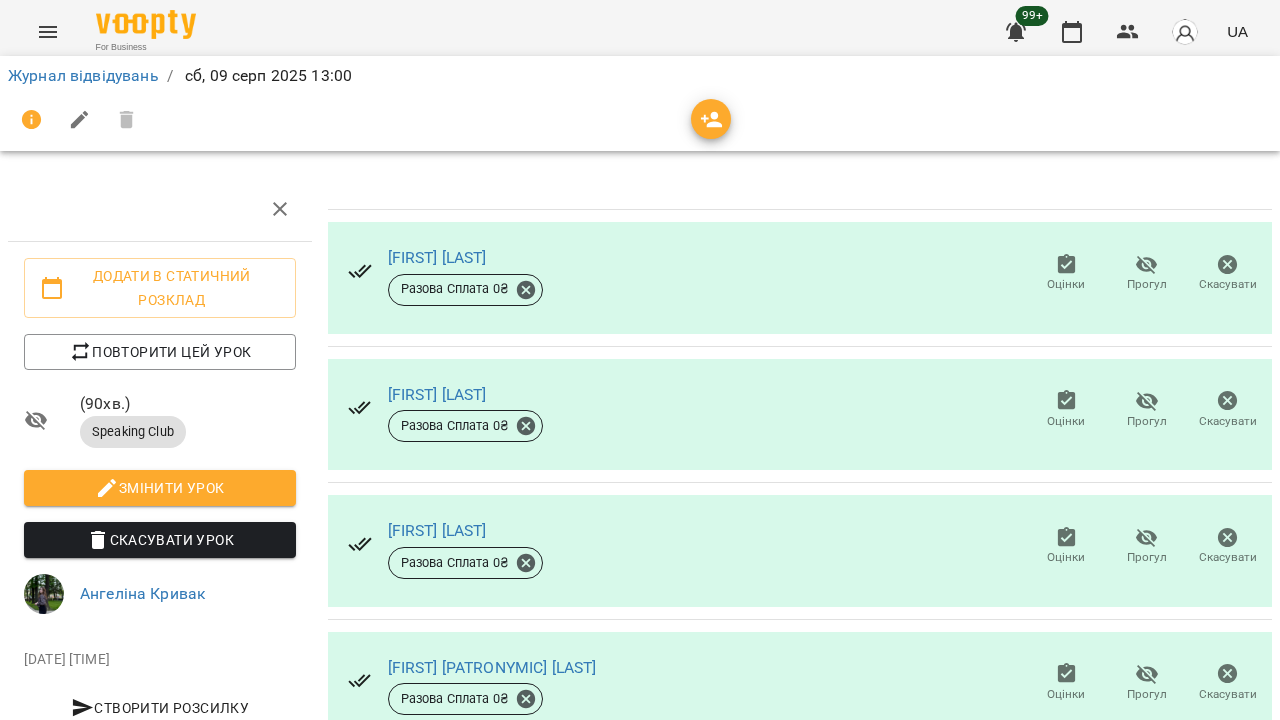 scroll, scrollTop: 0, scrollLeft: 0, axis: both 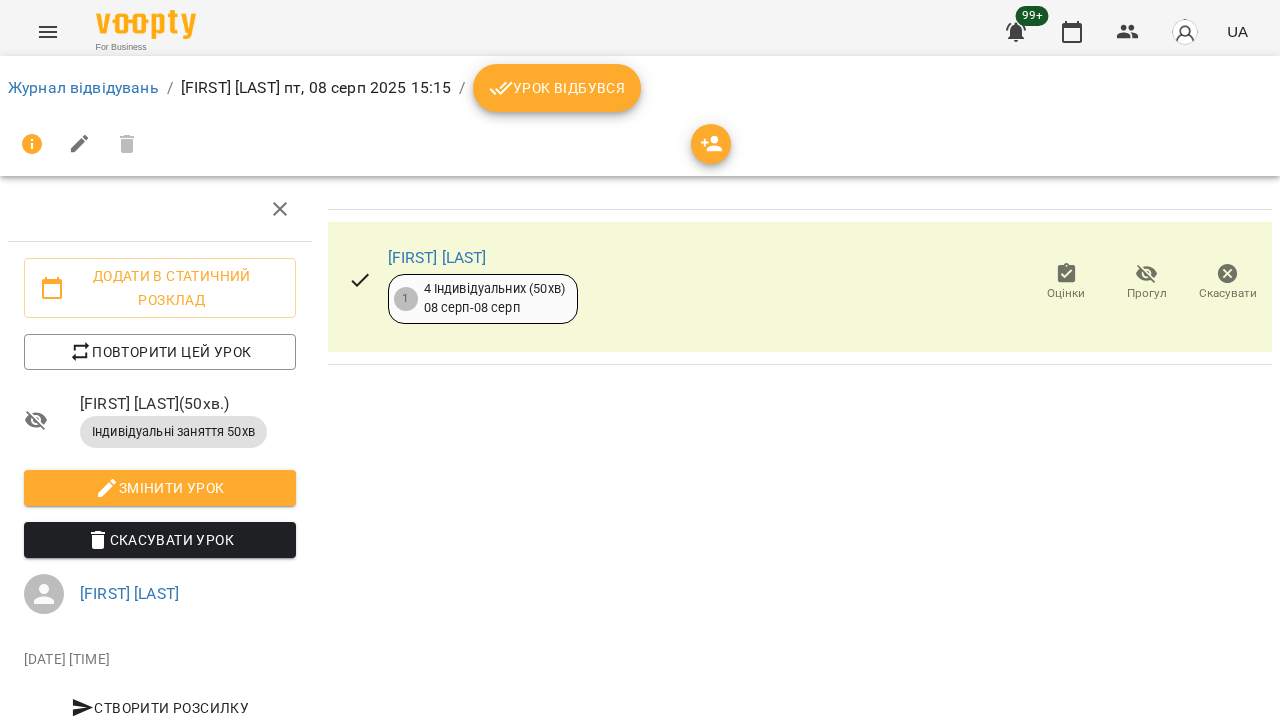 click at bounding box center [48, 32] 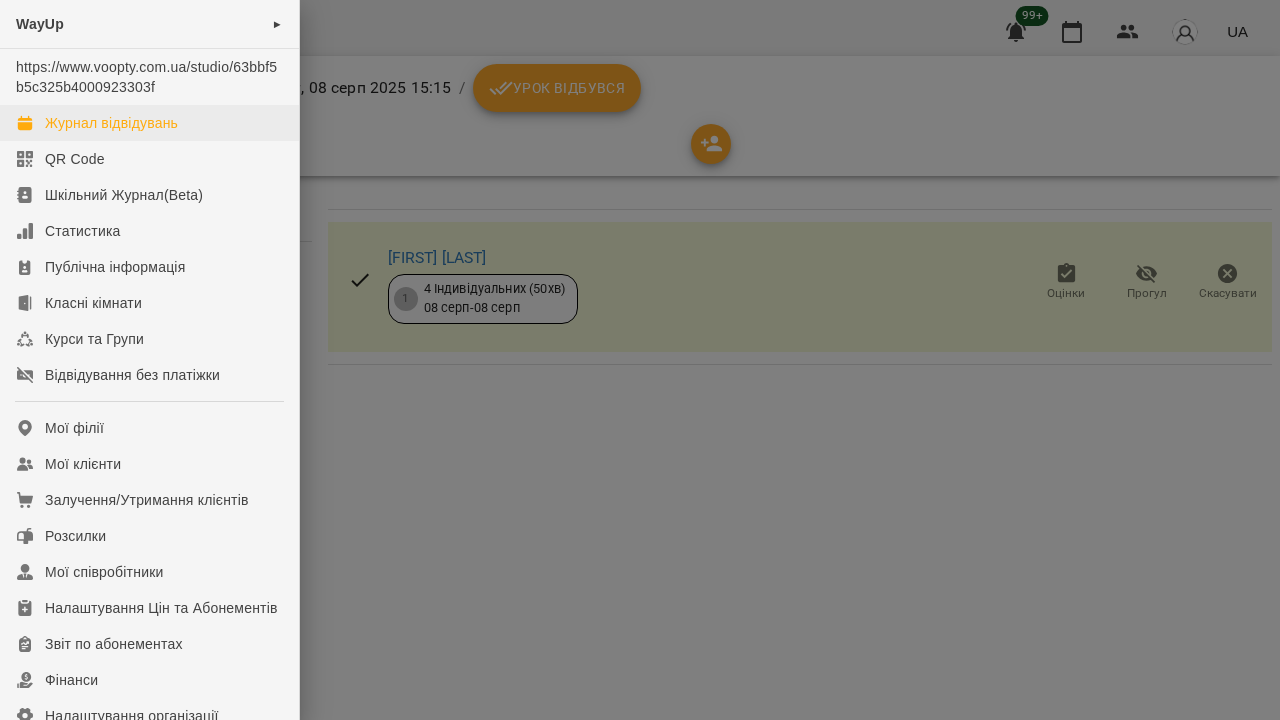 click on "Журнал відвідувань" at bounding box center (149, 123) 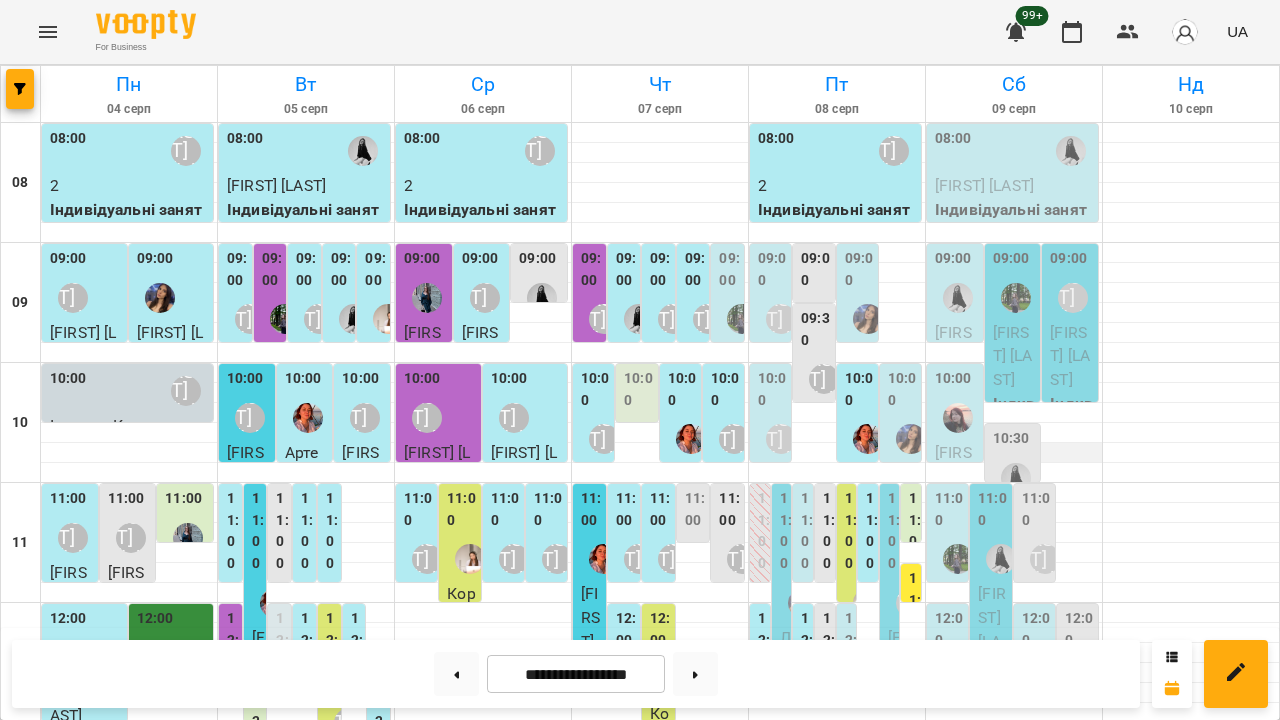 scroll, scrollTop: 606, scrollLeft: 0, axis: vertical 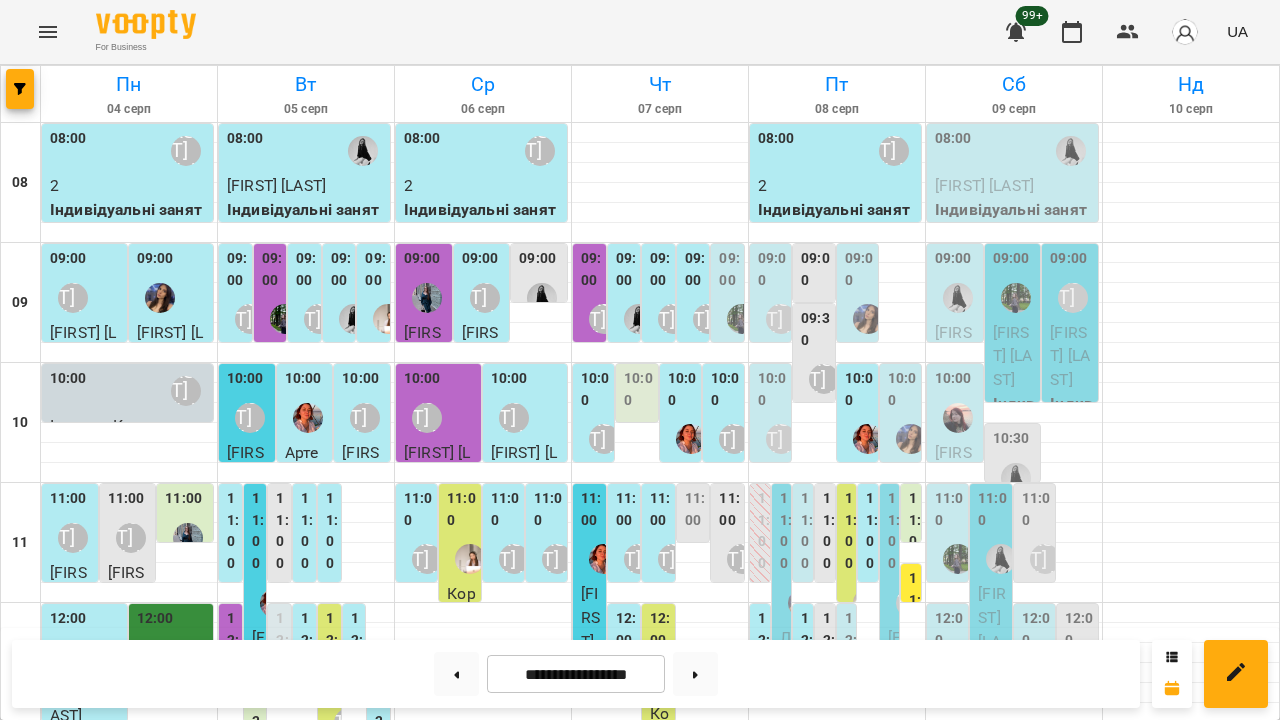 click on "0" at bounding box center (1079, 834) 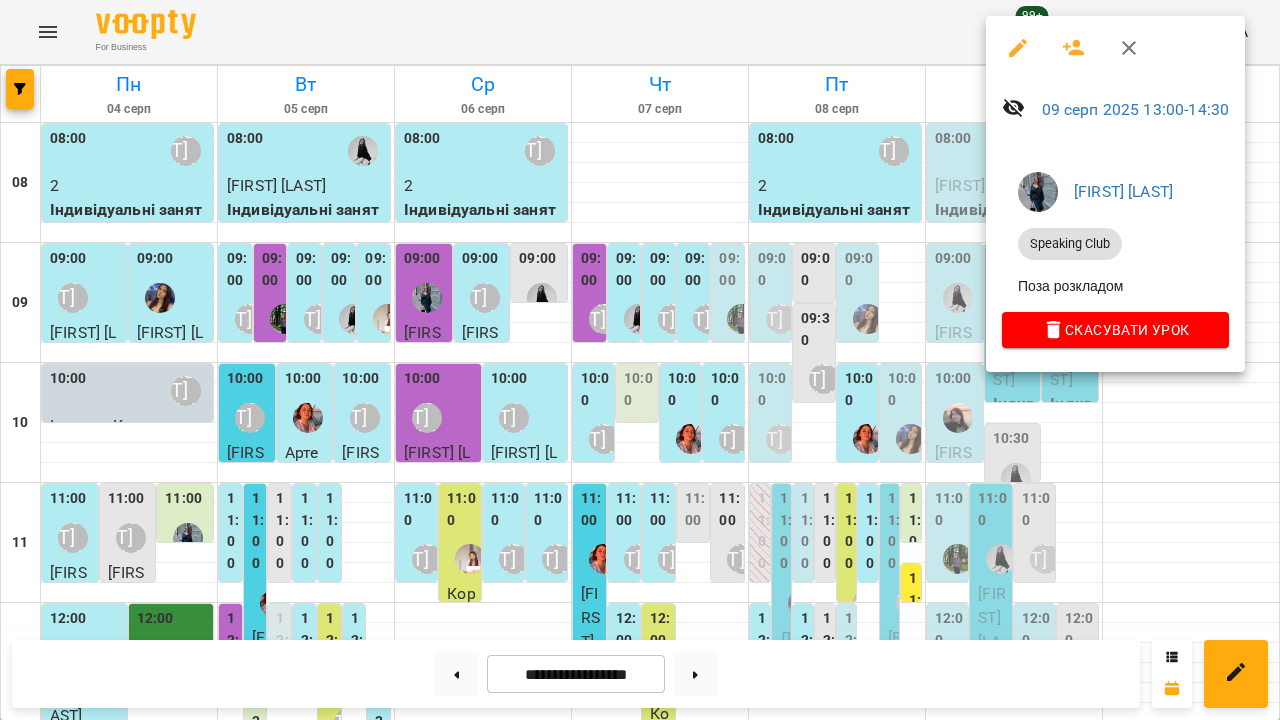 click 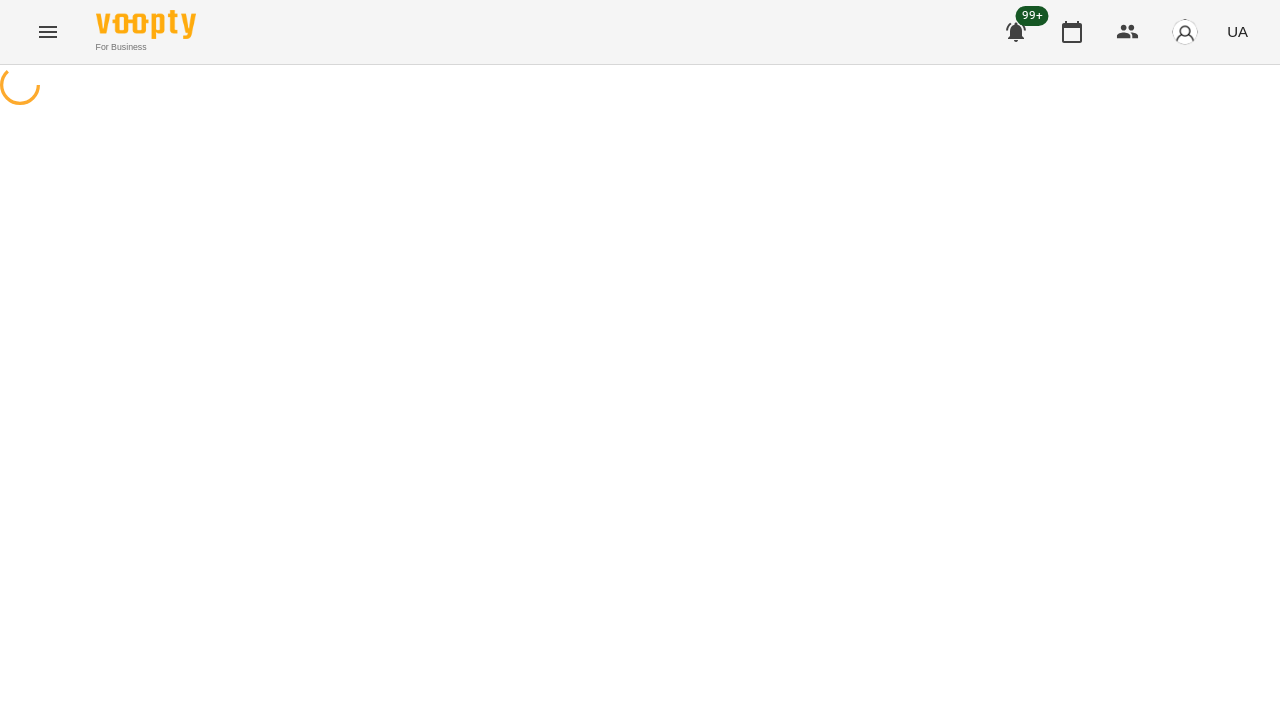 select on "**********" 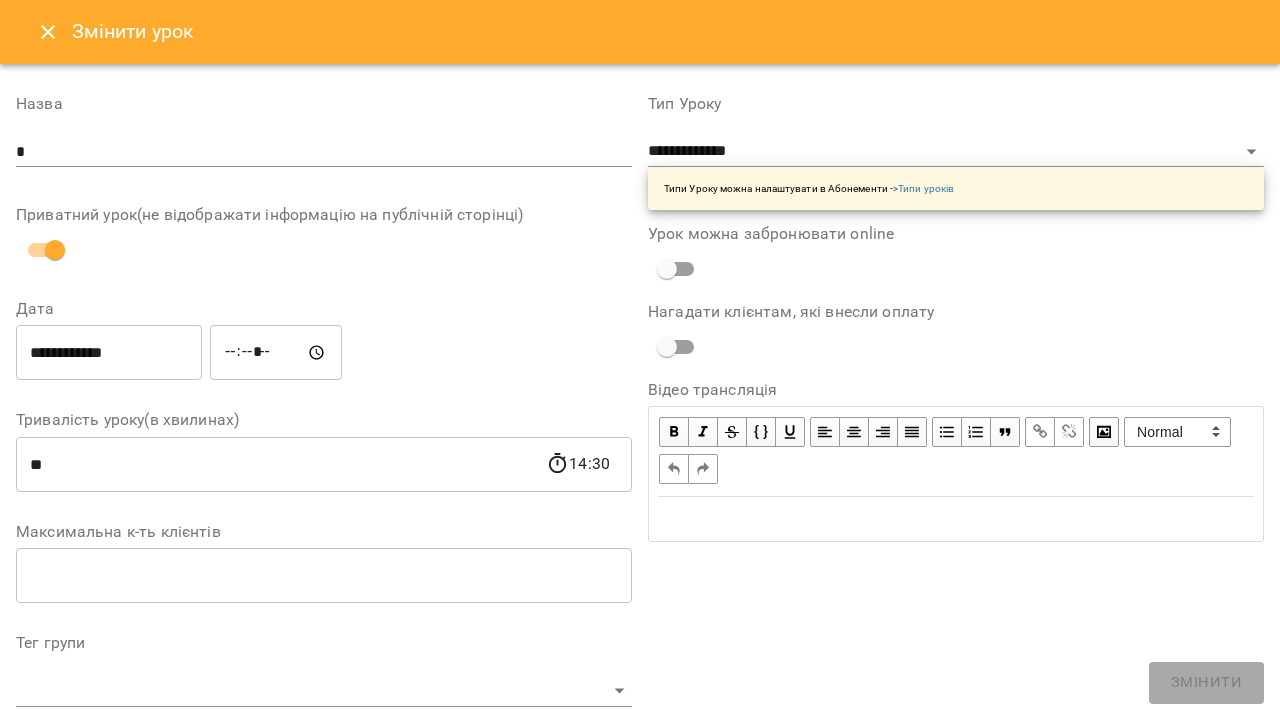 click 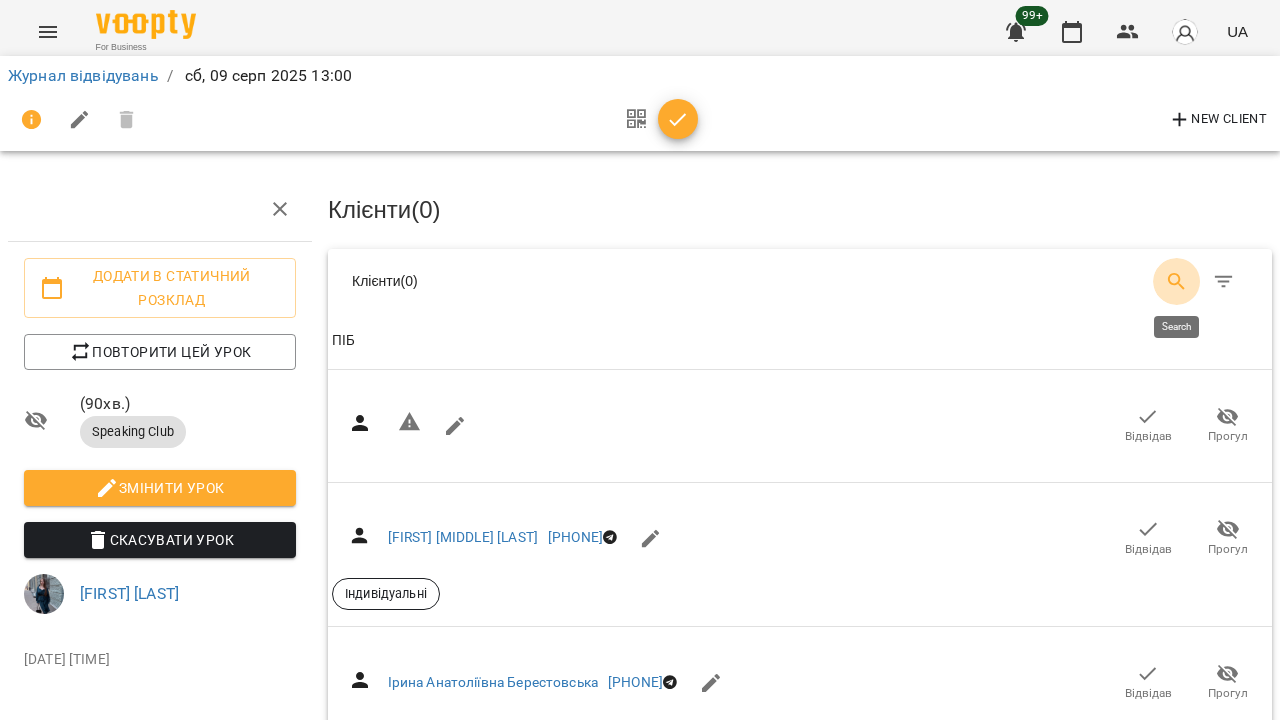 click at bounding box center [1177, 282] 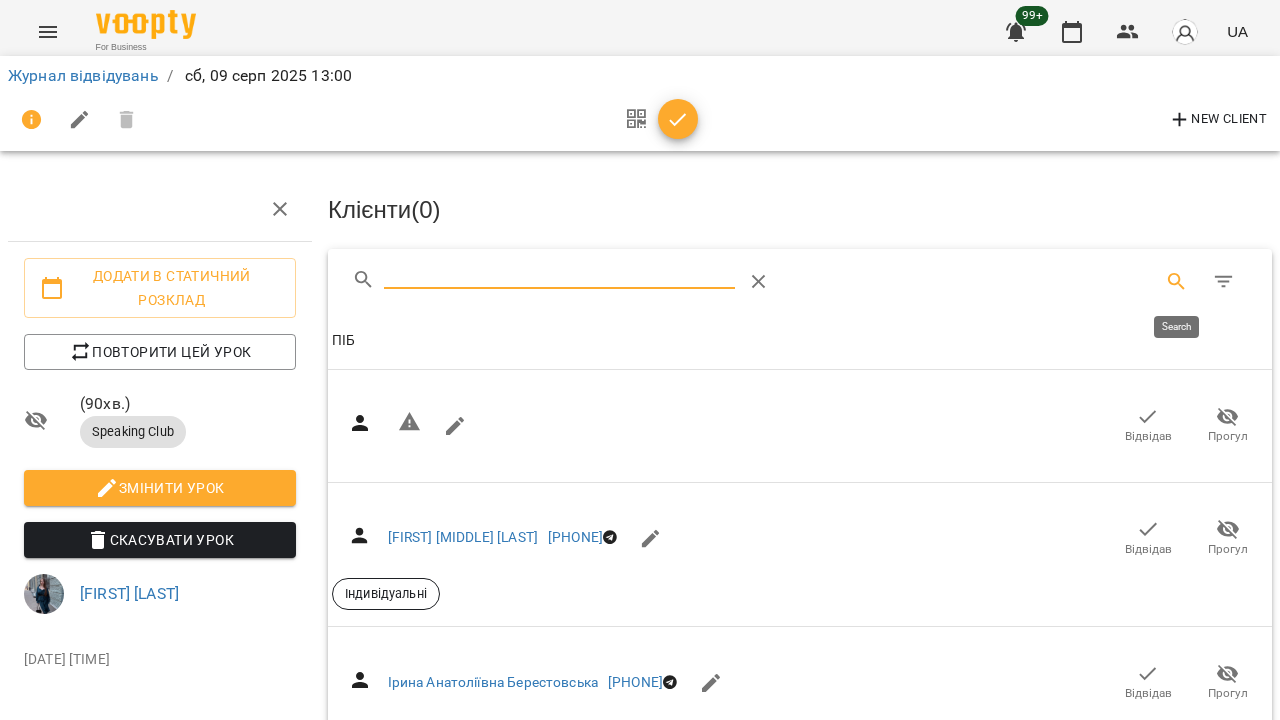 type on "*" 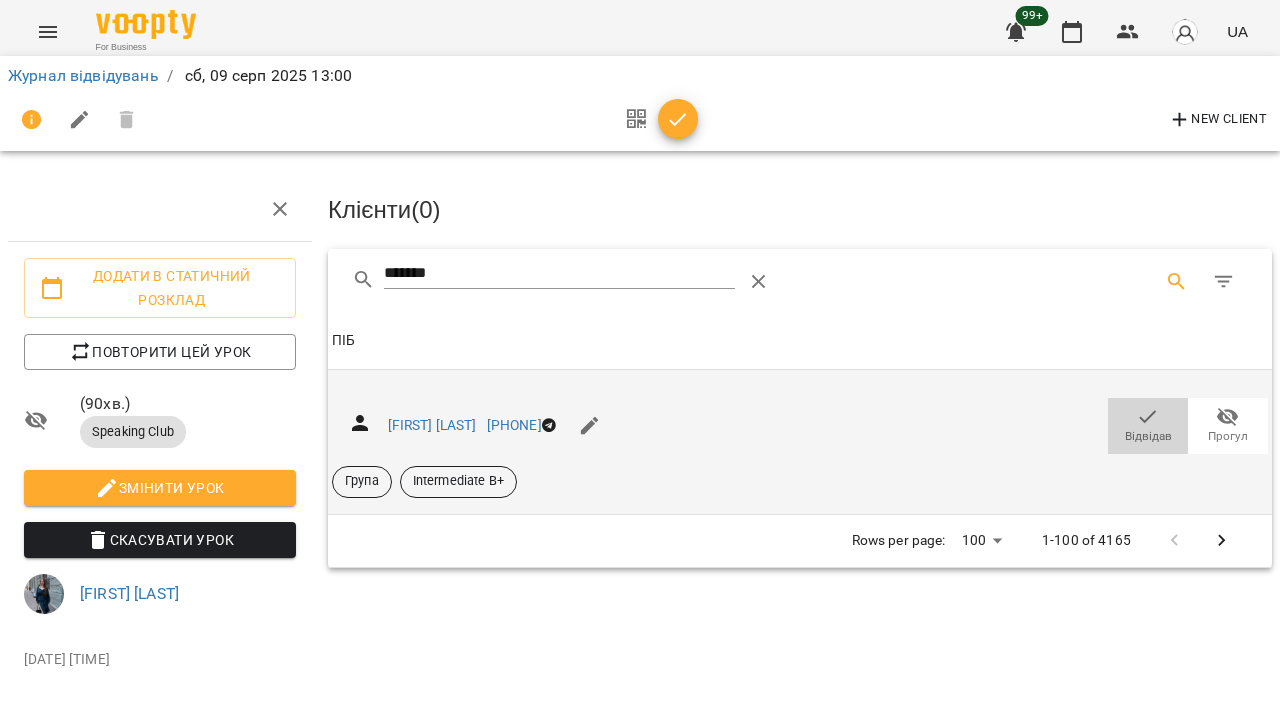 click 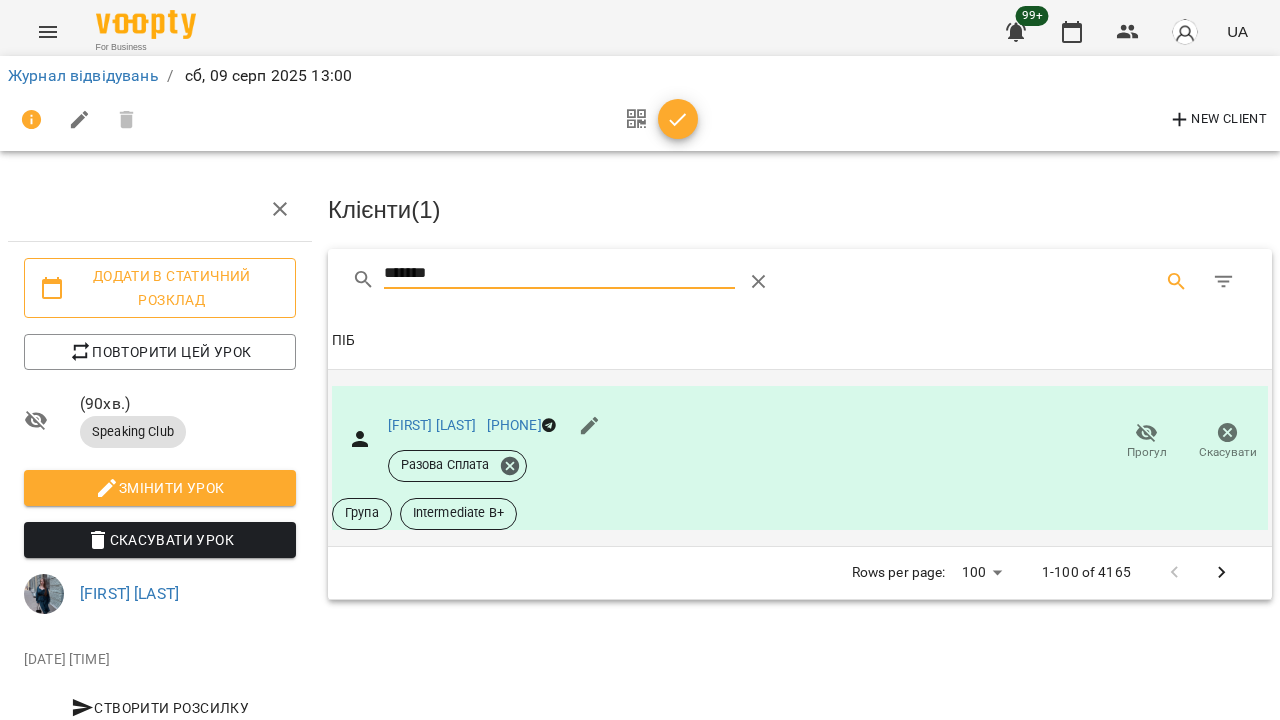drag, startPoint x: 574, startPoint y: 268, endPoint x: 227, endPoint y: 264, distance: 347.02304 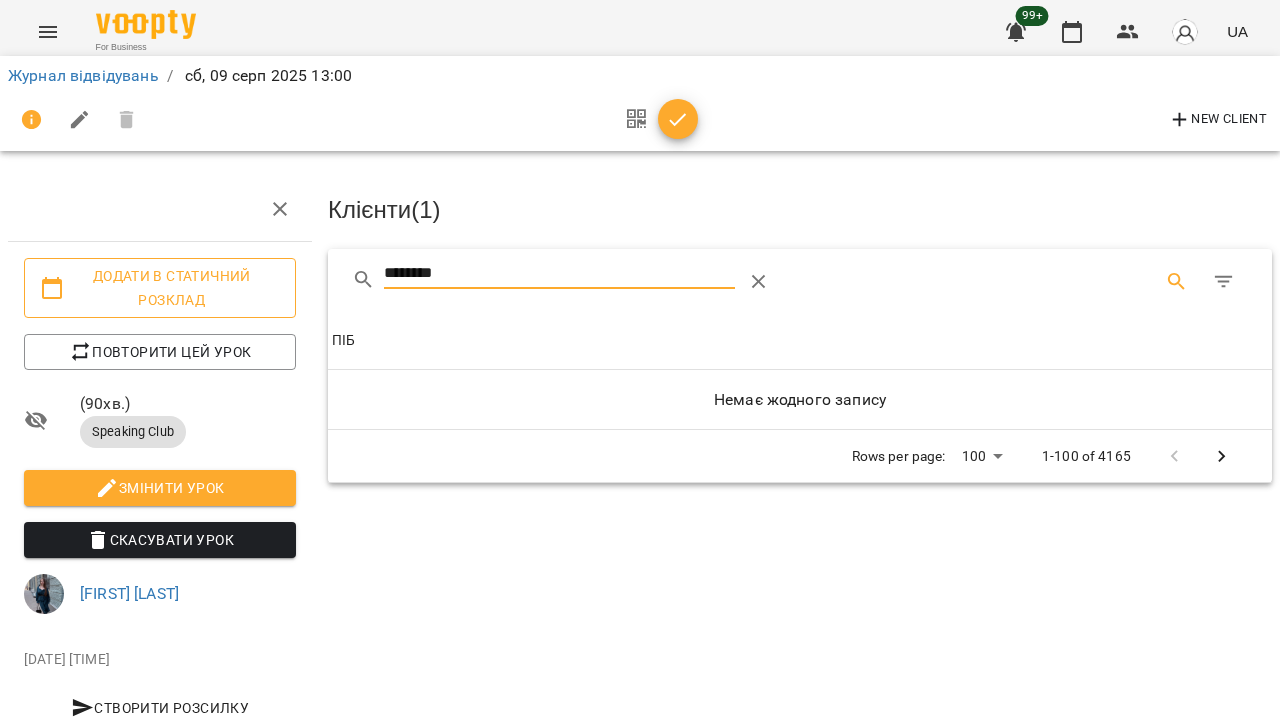drag, startPoint x: 602, startPoint y: 269, endPoint x: 239, endPoint y: 265, distance: 363.02203 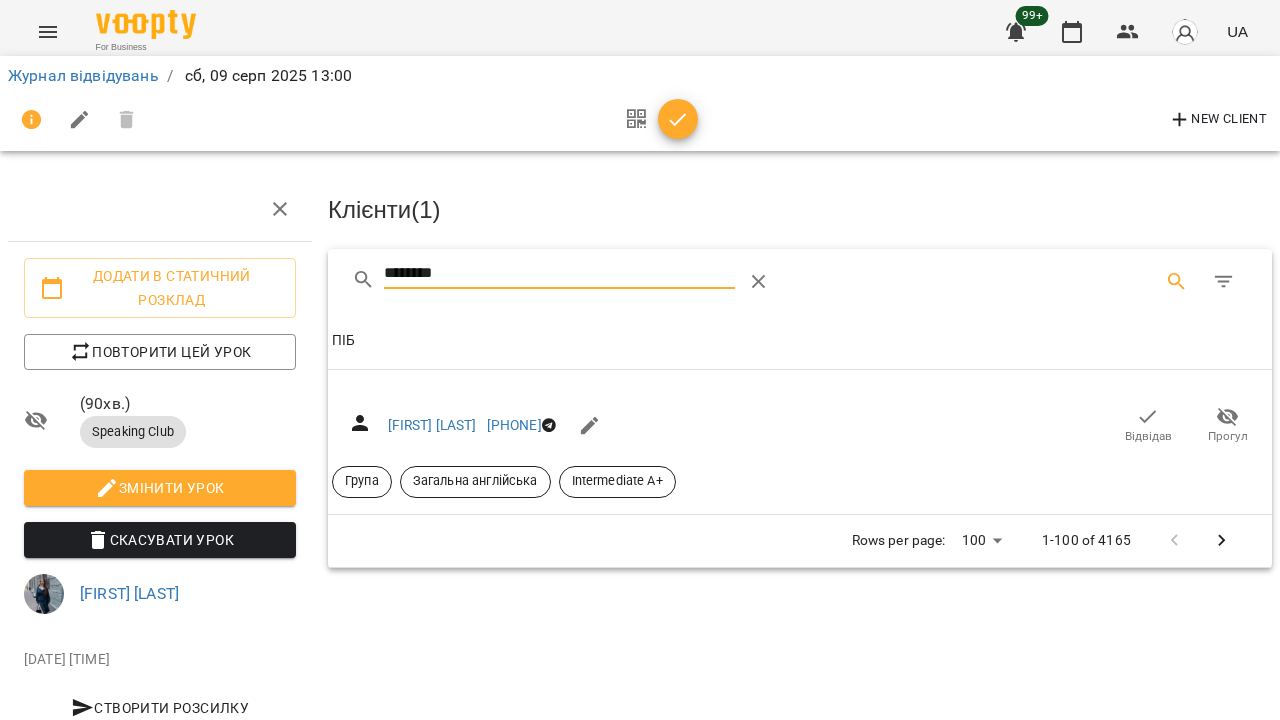 drag, startPoint x: 249, startPoint y: 271, endPoint x: 1147, endPoint y: 430, distance: 911.96765 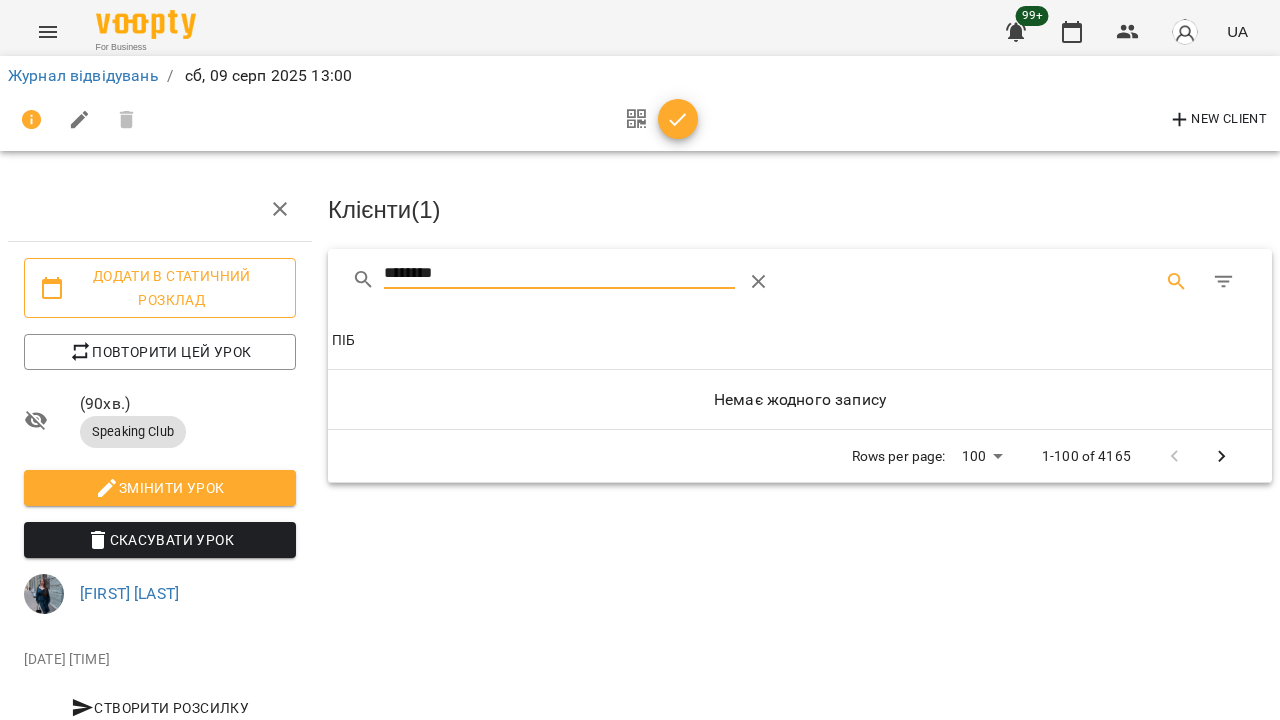 drag, startPoint x: 580, startPoint y: 268, endPoint x: 246, endPoint y: 266, distance: 334.00598 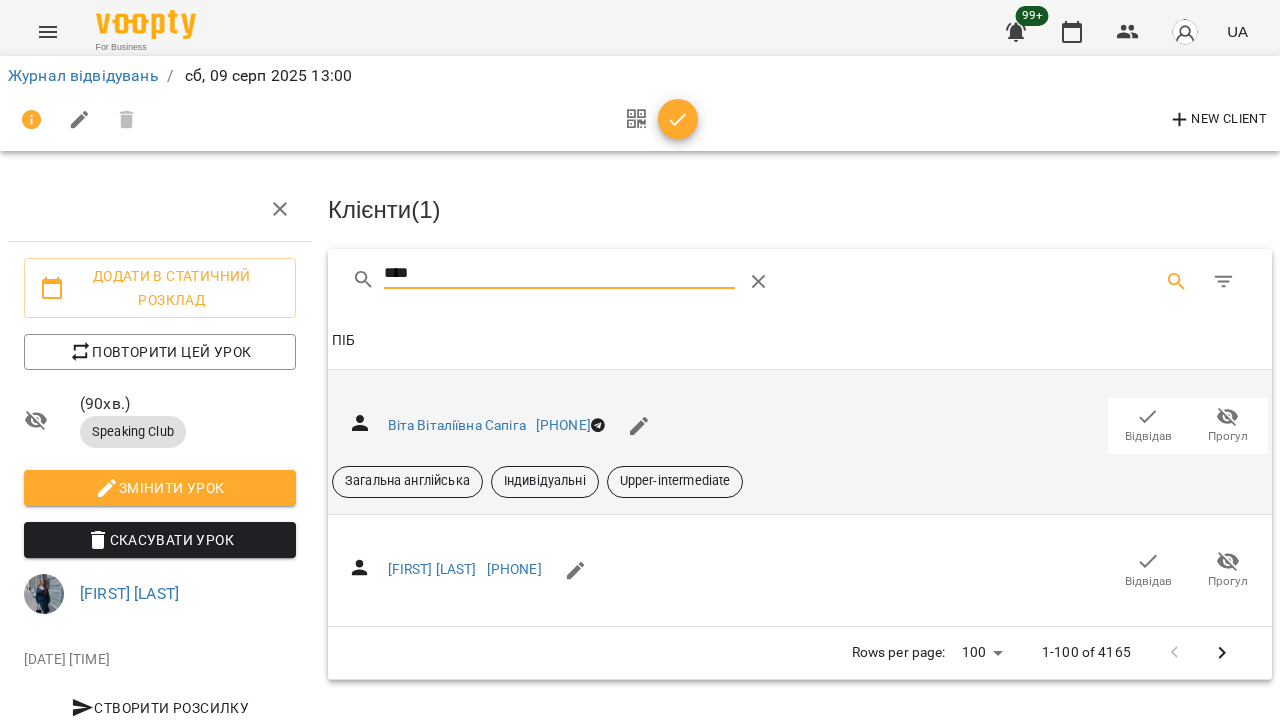 click on "Відвідав" at bounding box center (1148, 436) 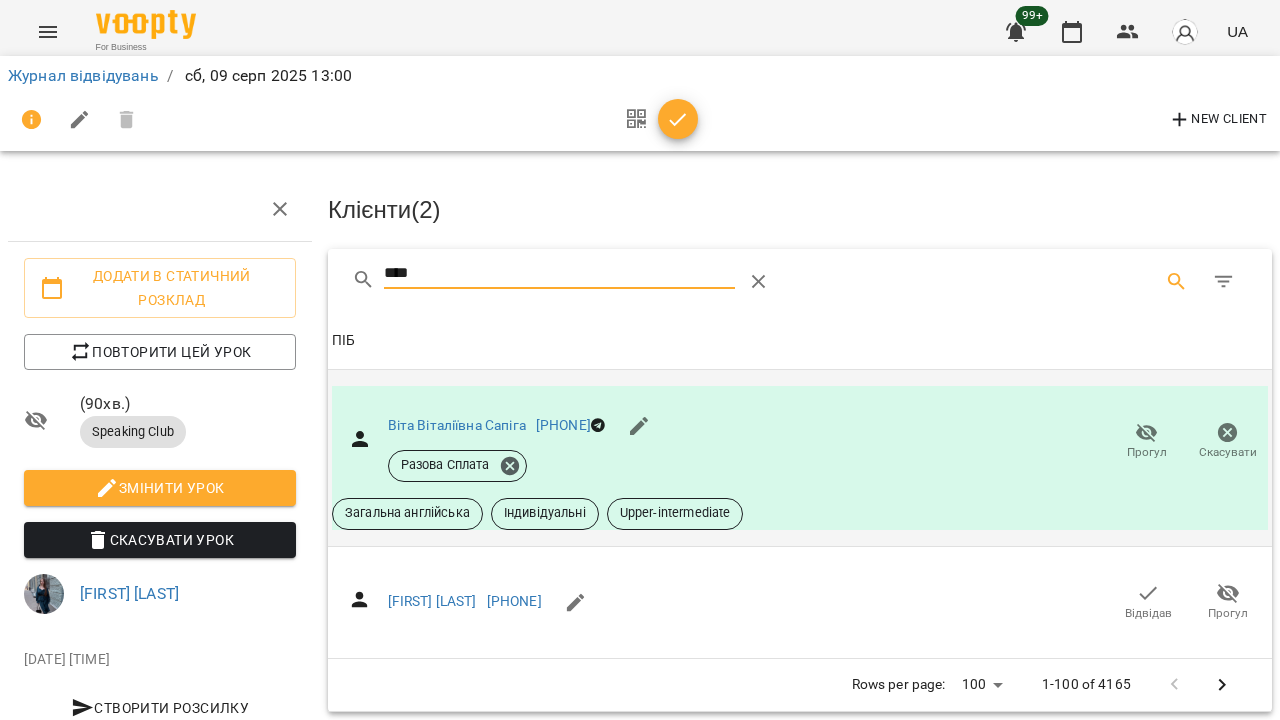 drag, startPoint x: 494, startPoint y: 263, endPoint x: 326, endPoint y: 262, distance: 168.00298 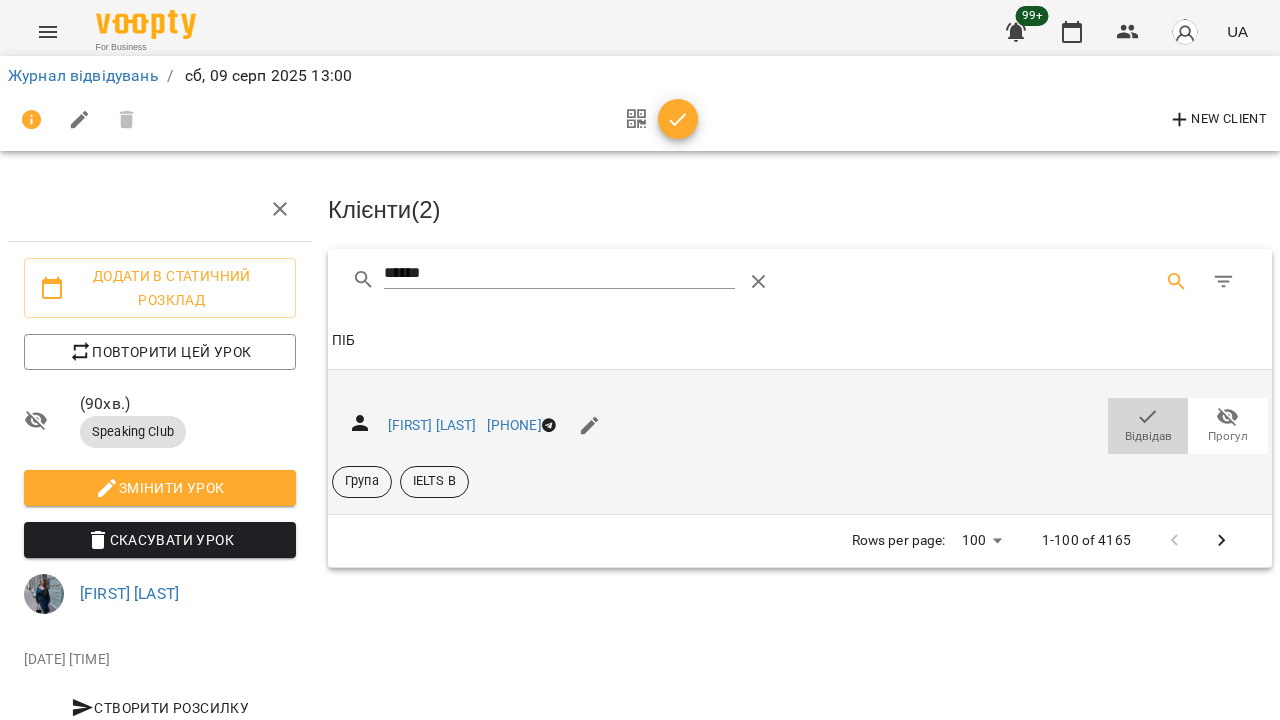 click 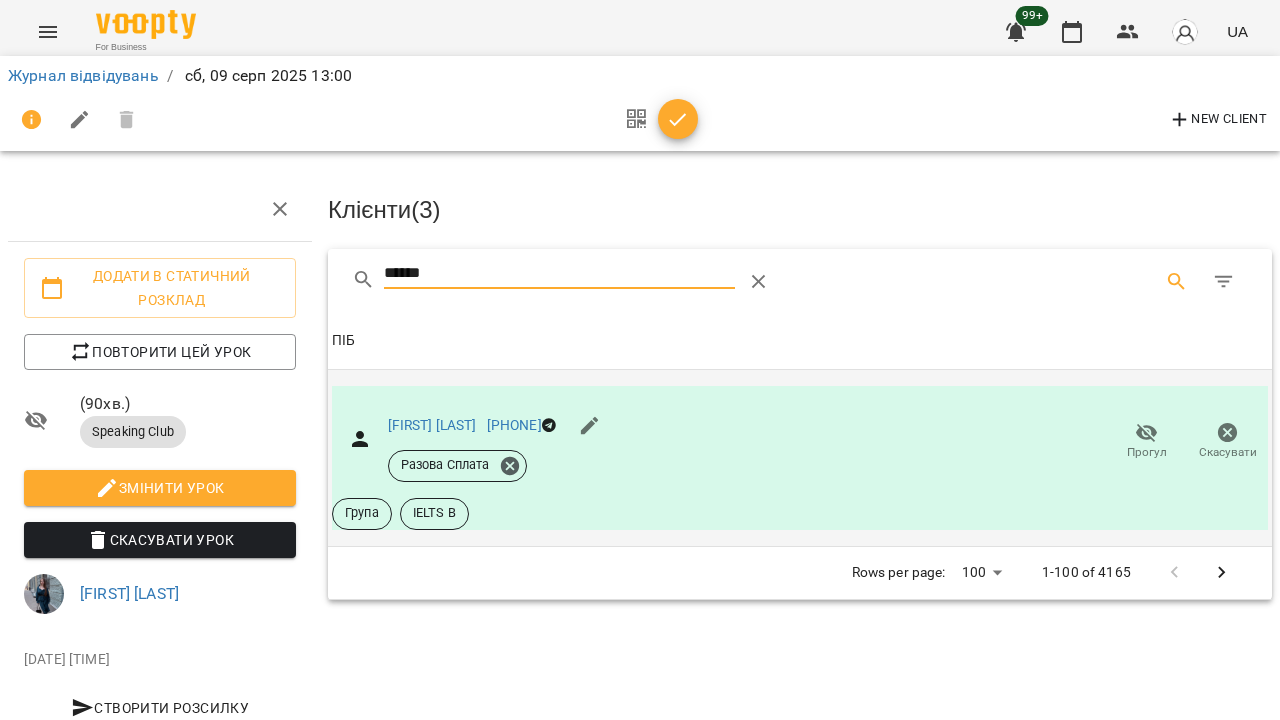 drag, startPoint x: 487, startPoint y: 267, endPoint x: 303, endPoint y: 267, distance: 184 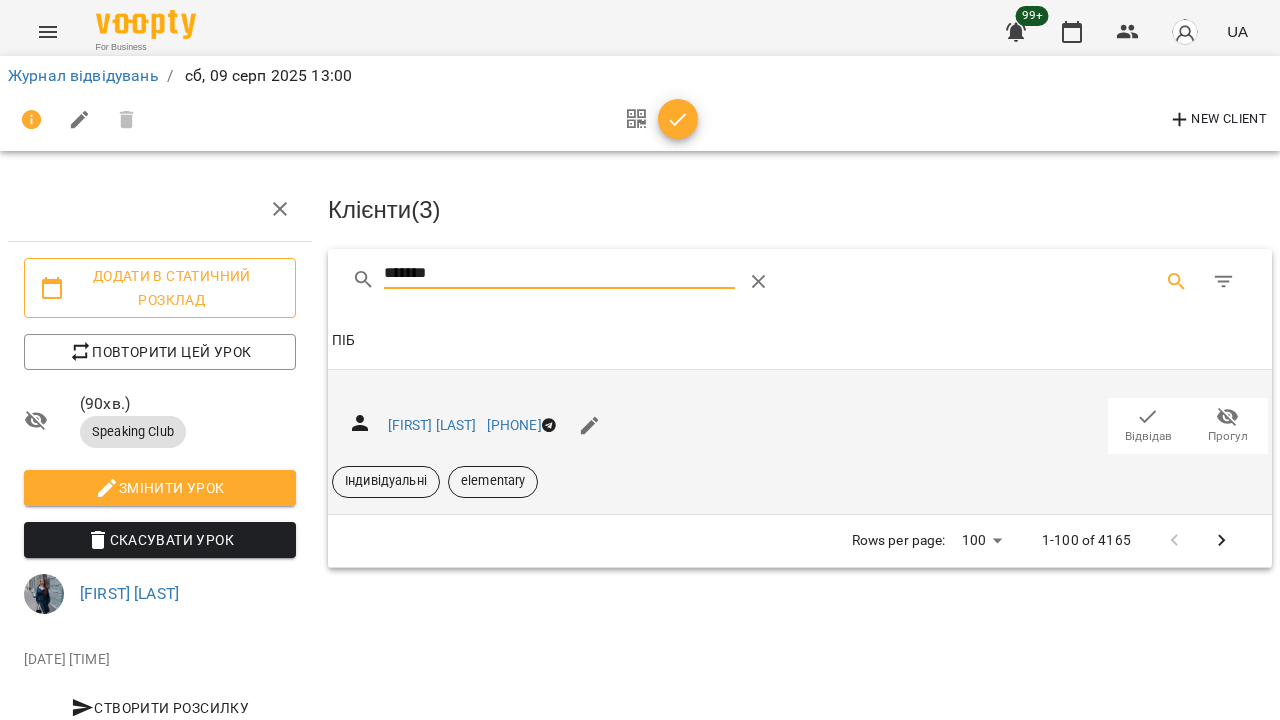 drag, startPoint x: 470, startPoint y: 265, endPoint x: 254, endPoint y: 265, distance: 216 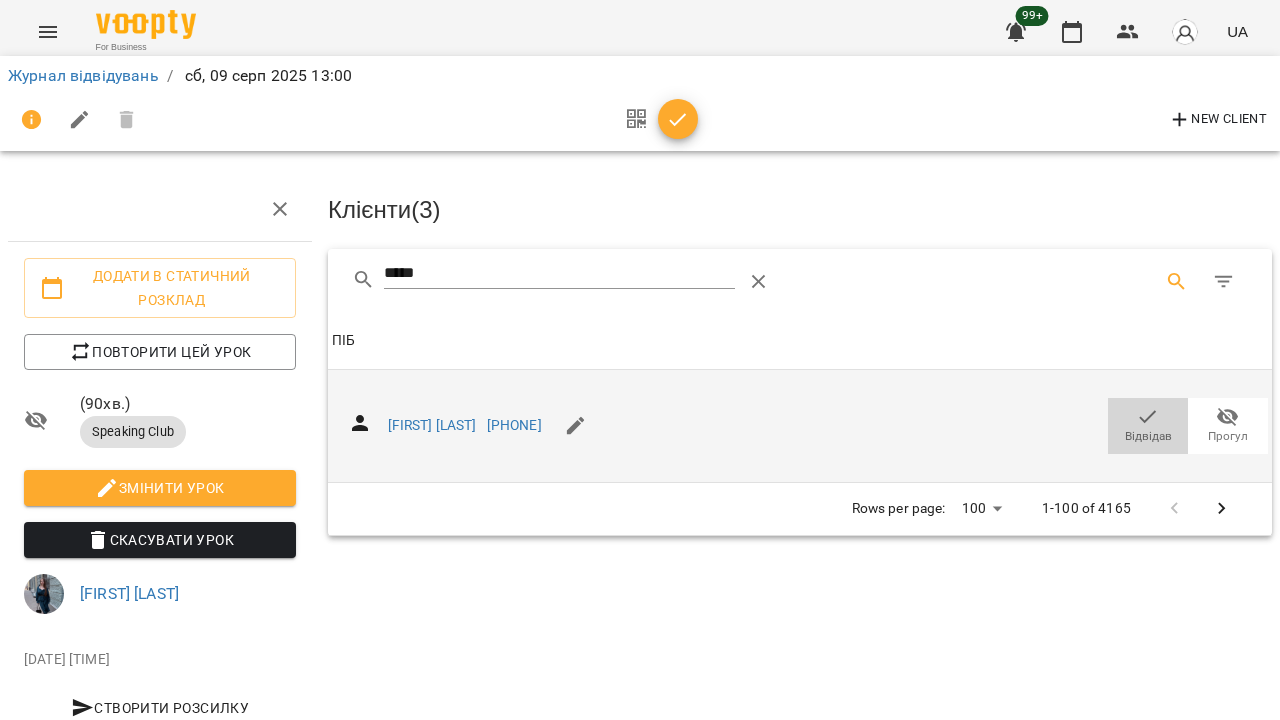 click 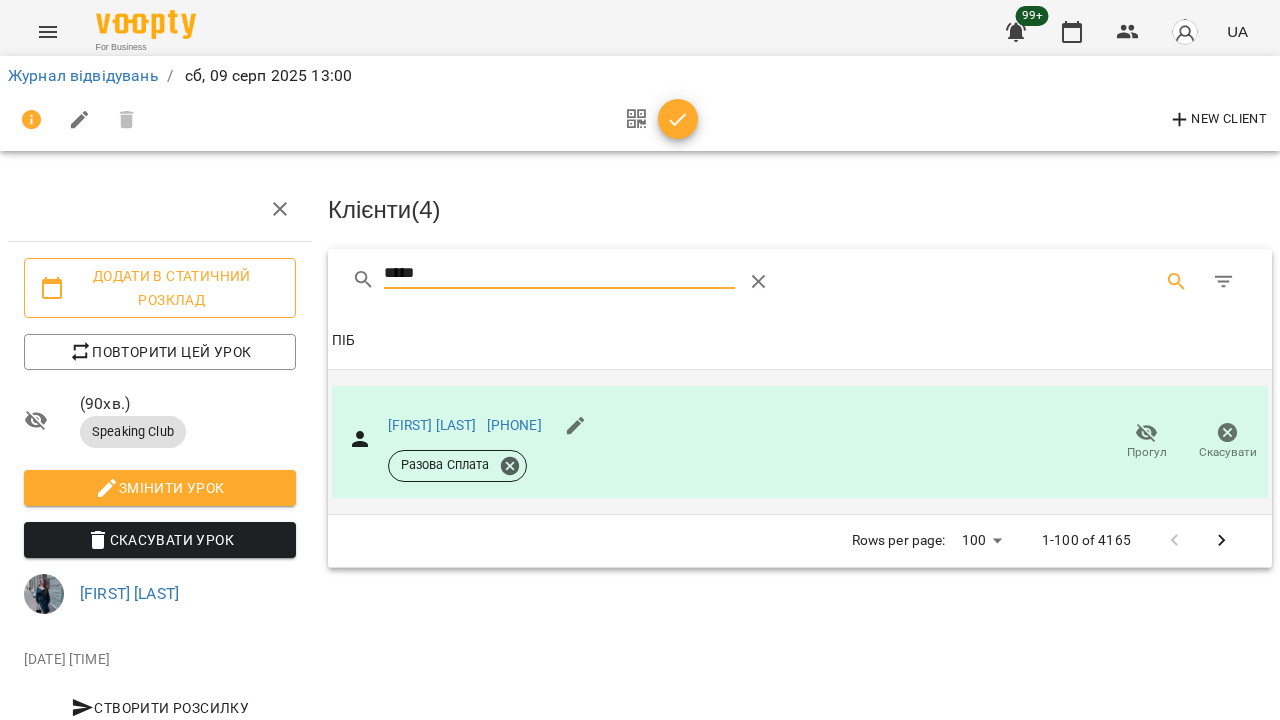 drag, startPoint x: 548, startPoint y: 266, endPoint x: 282, endPoint y: 266, distance: 266 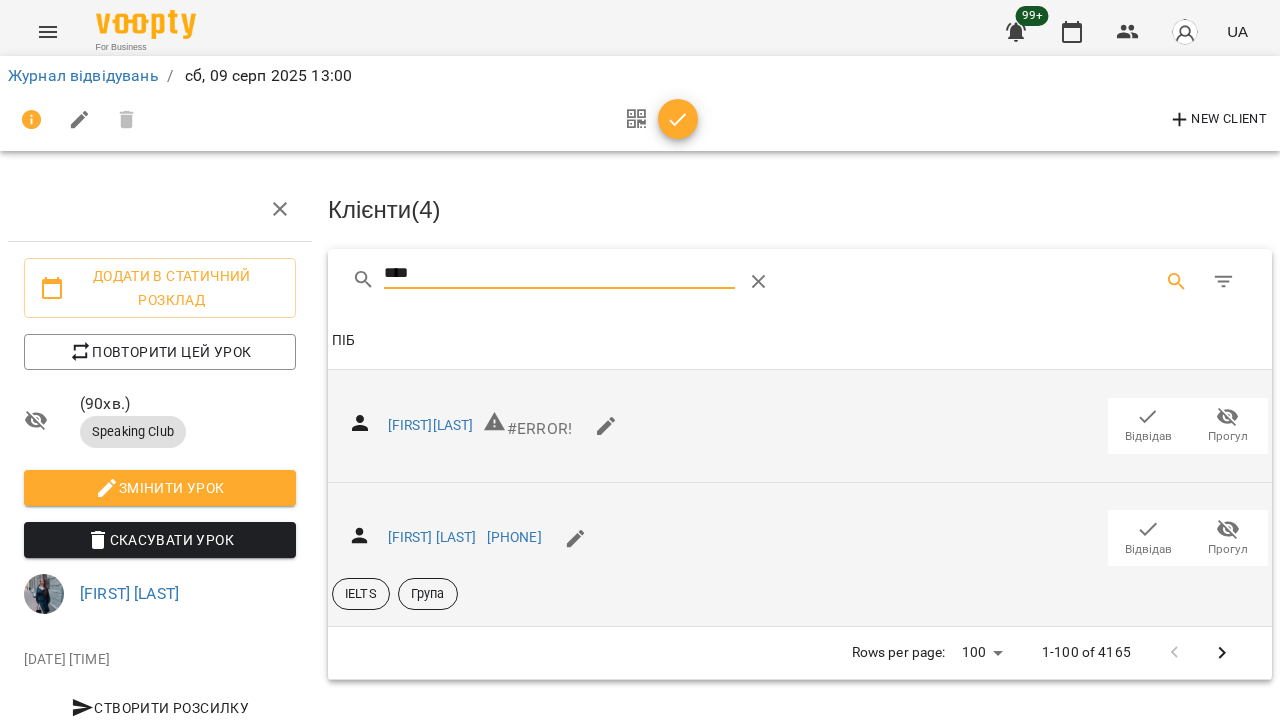 type on "****" 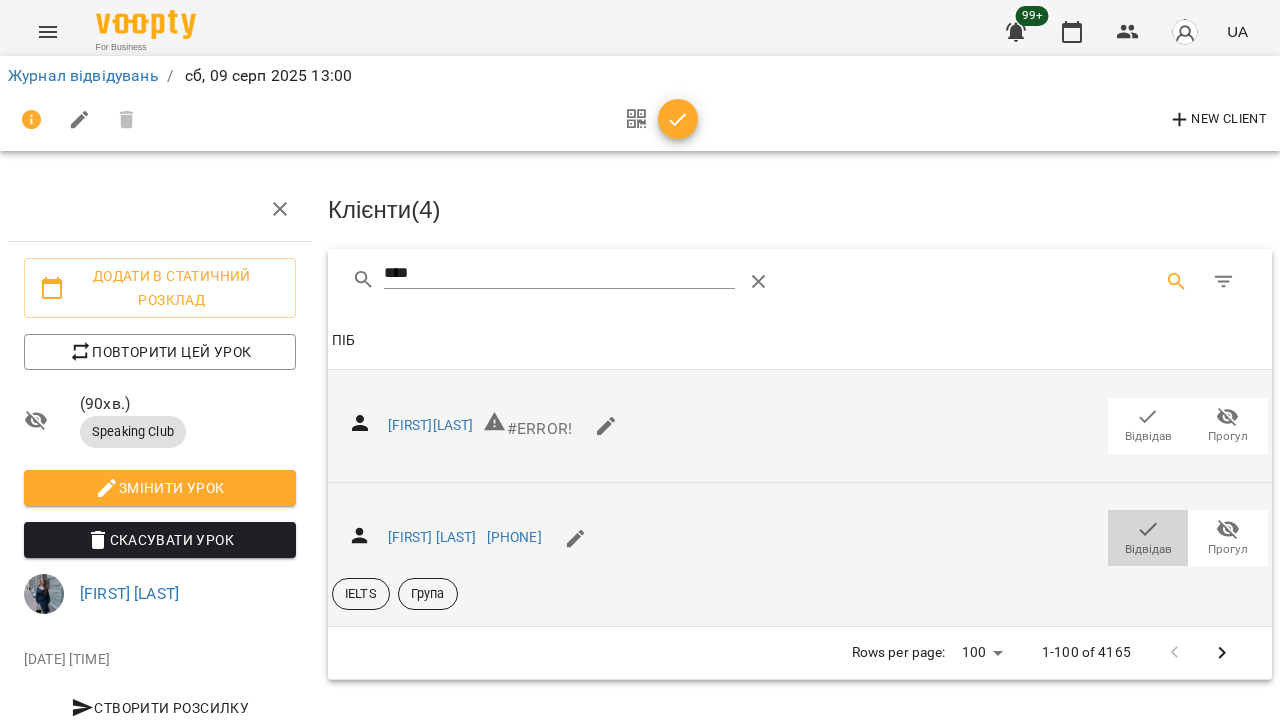 click 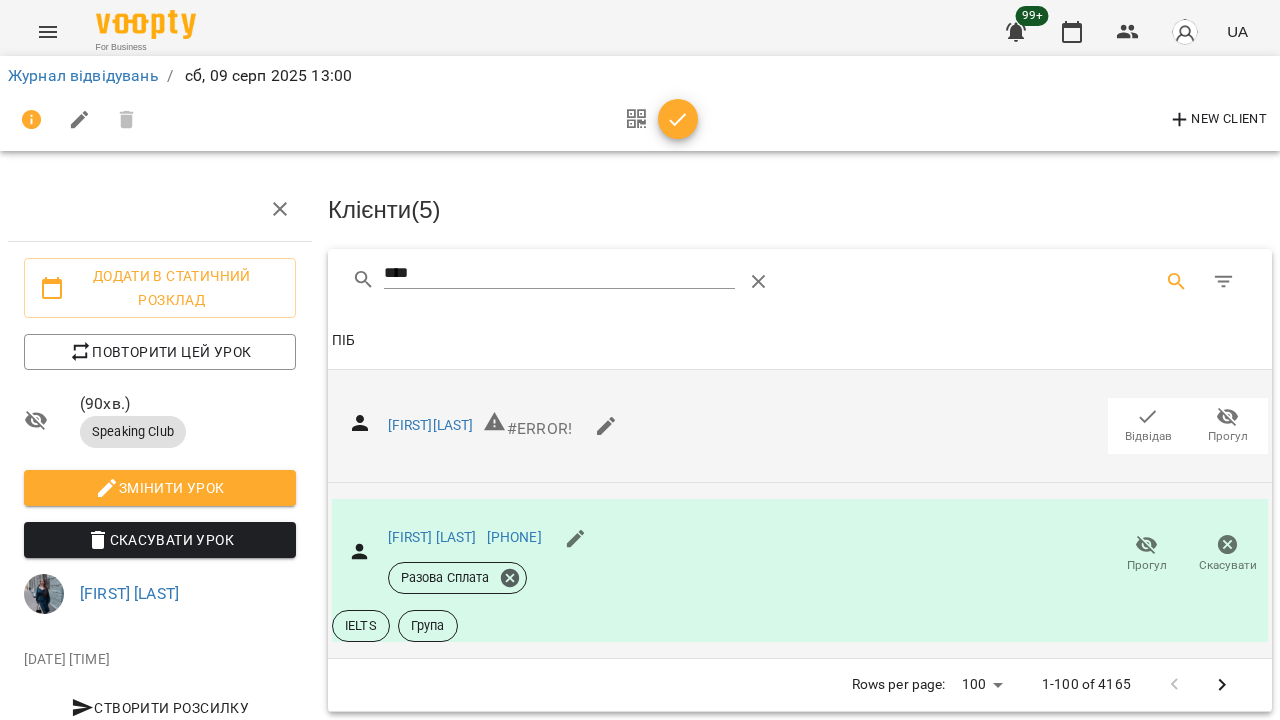 click 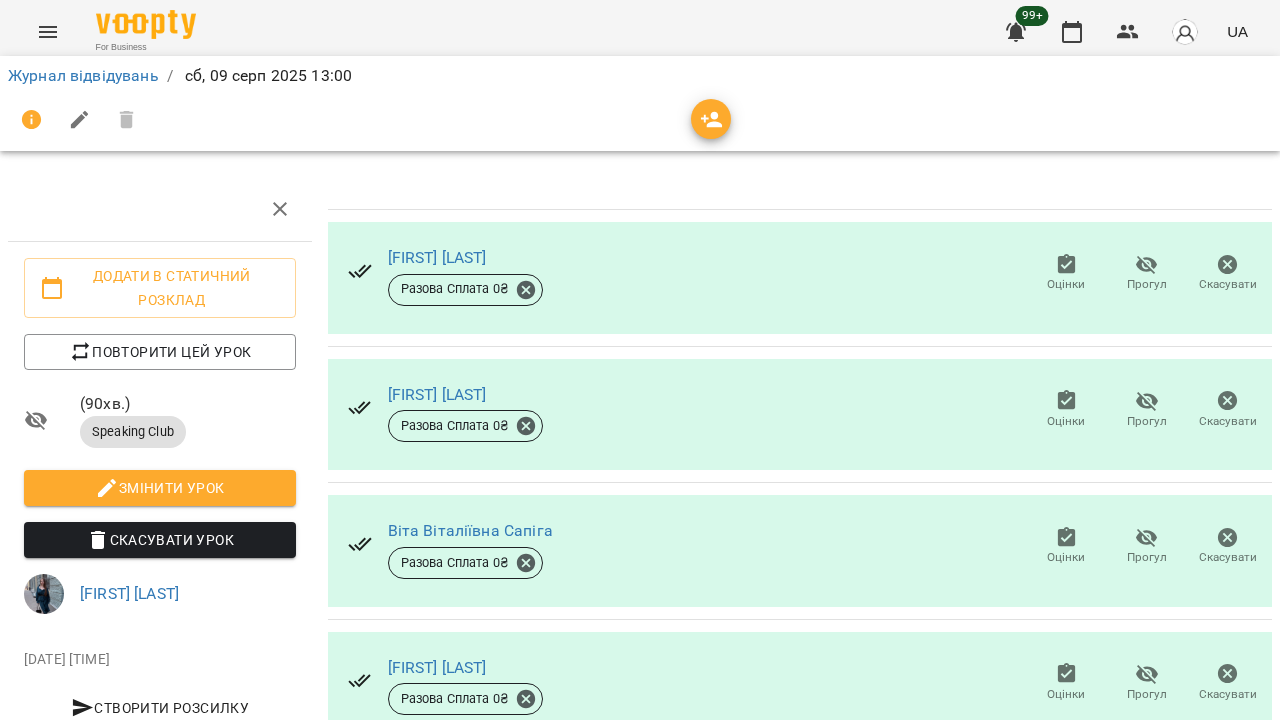 scroll, scrollTop: 0, scrollLeft: 0, axis: both 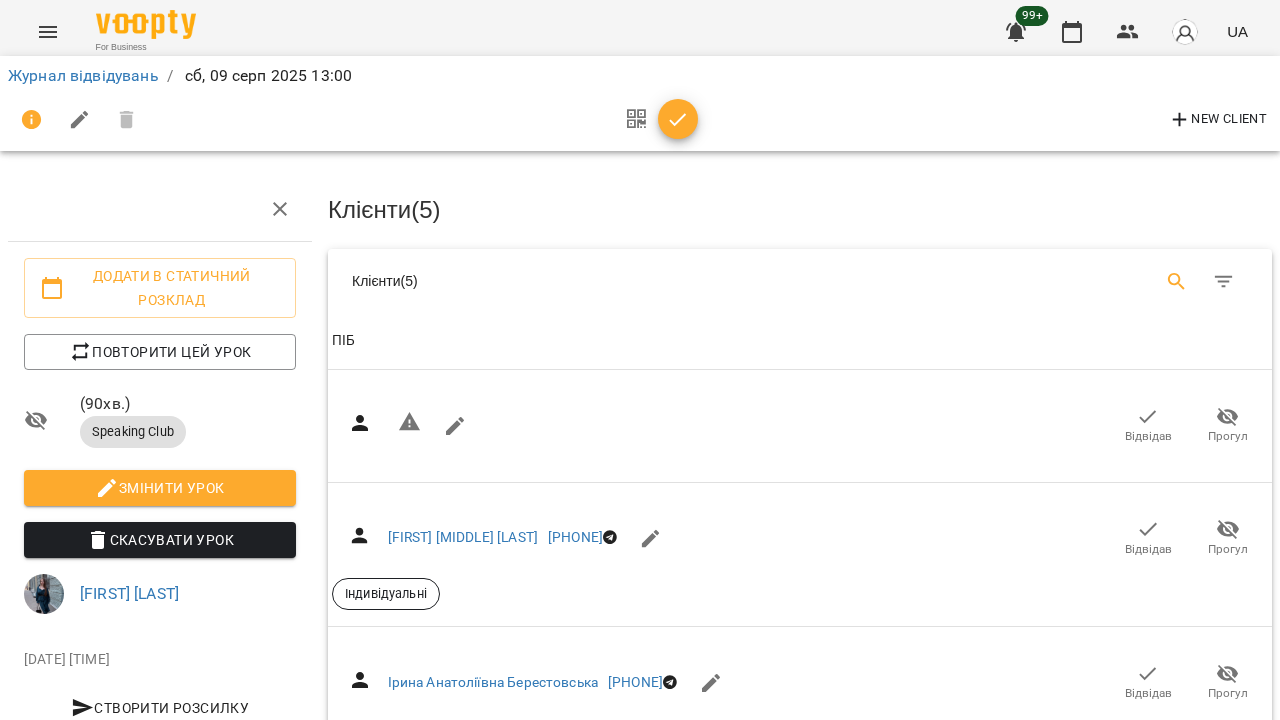 click 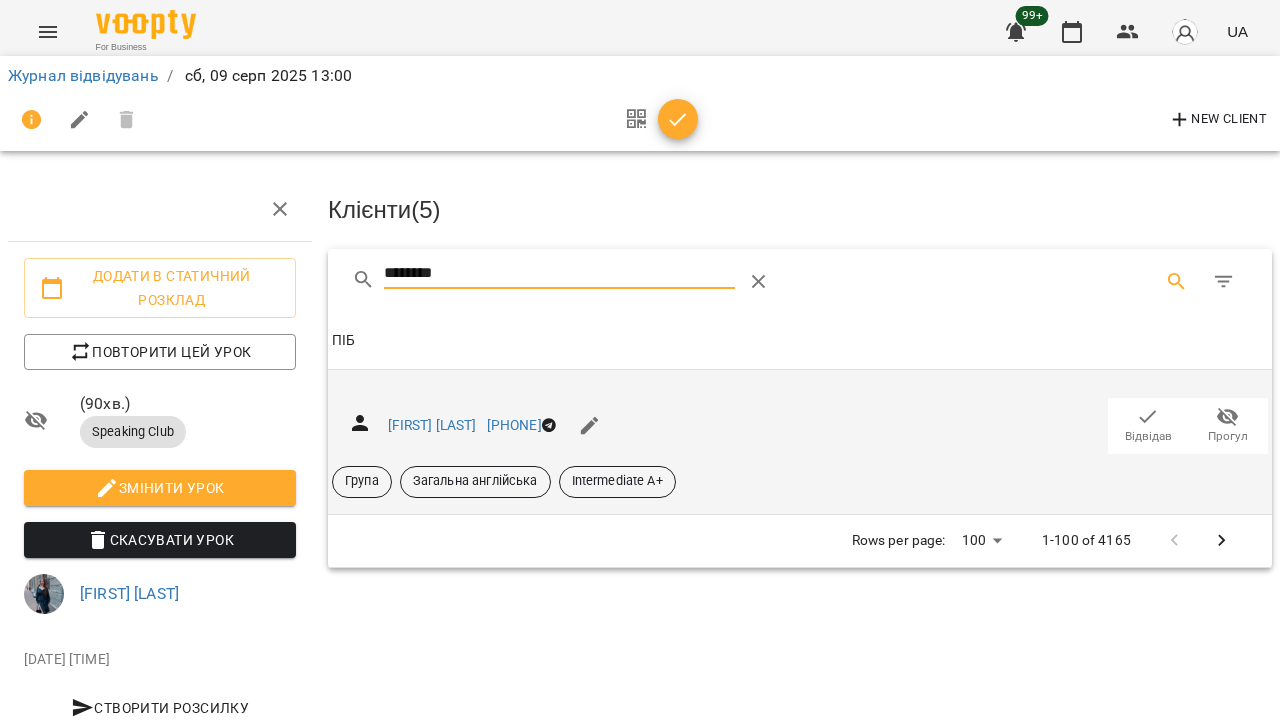 type on "********" 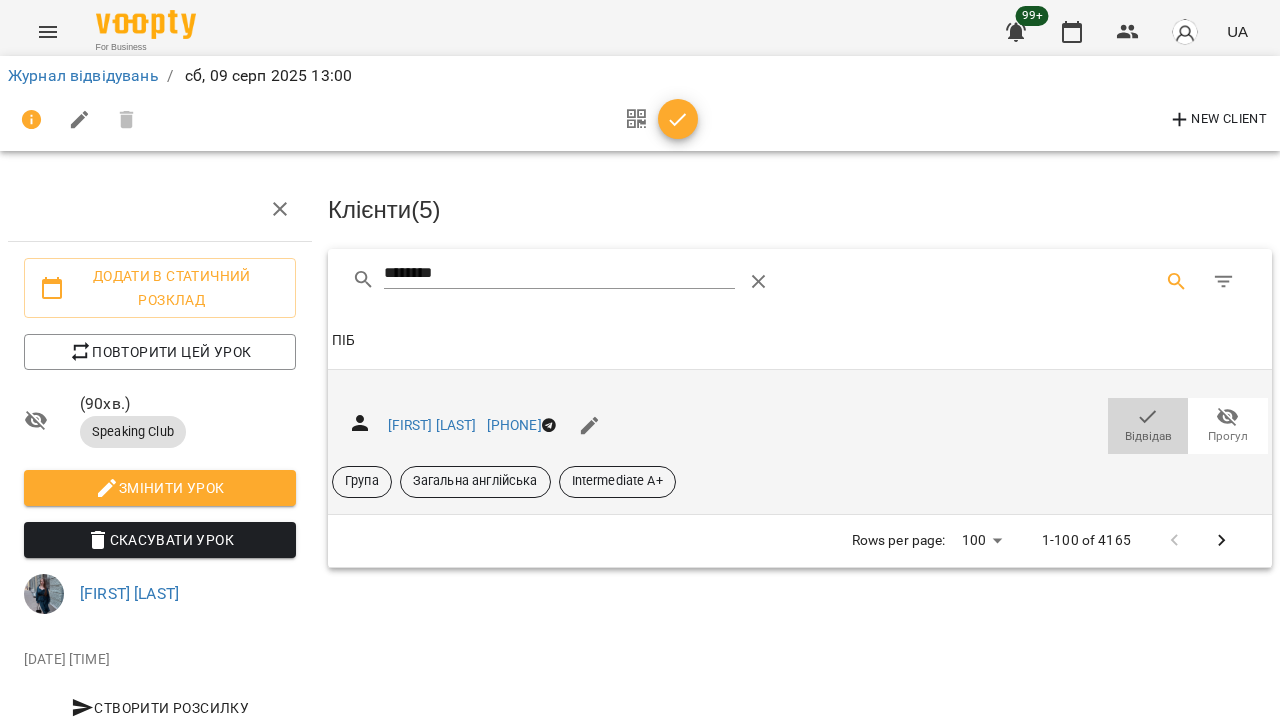 click on "Відвідав" at bounding box center (1148, 436) 